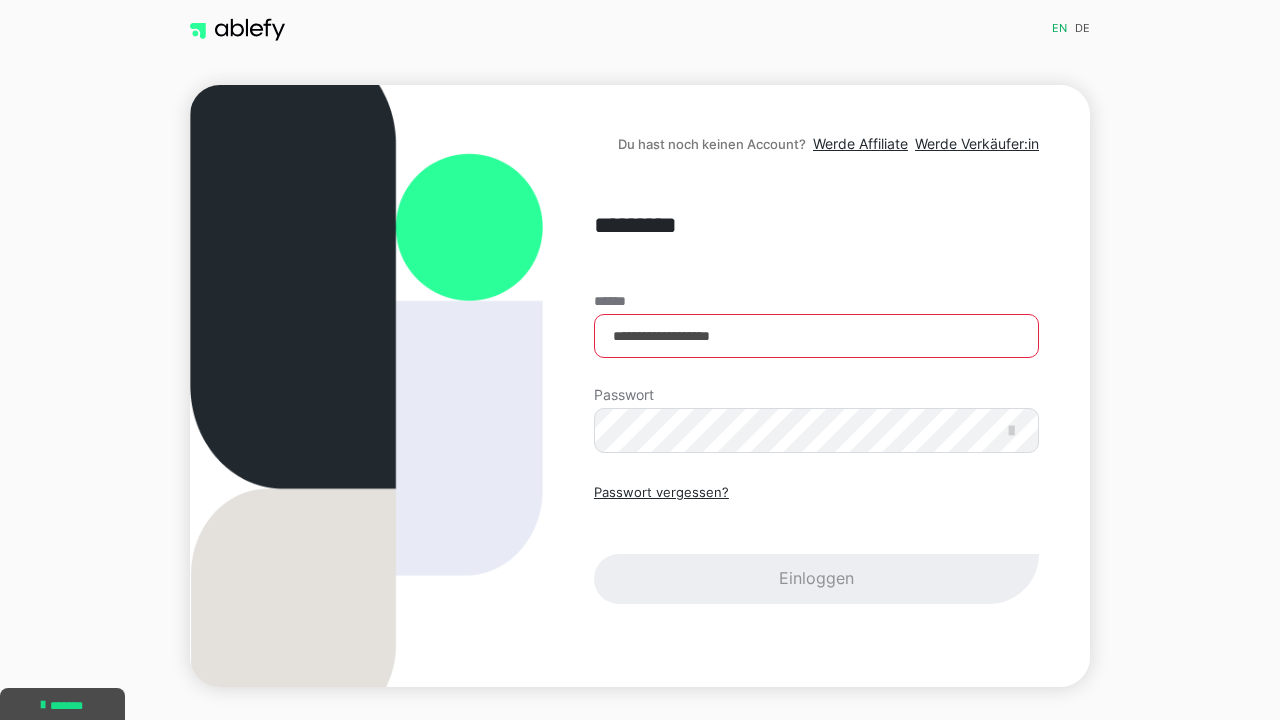 scroll, scrollTop: 0, scrollLeft: 0, axis: both 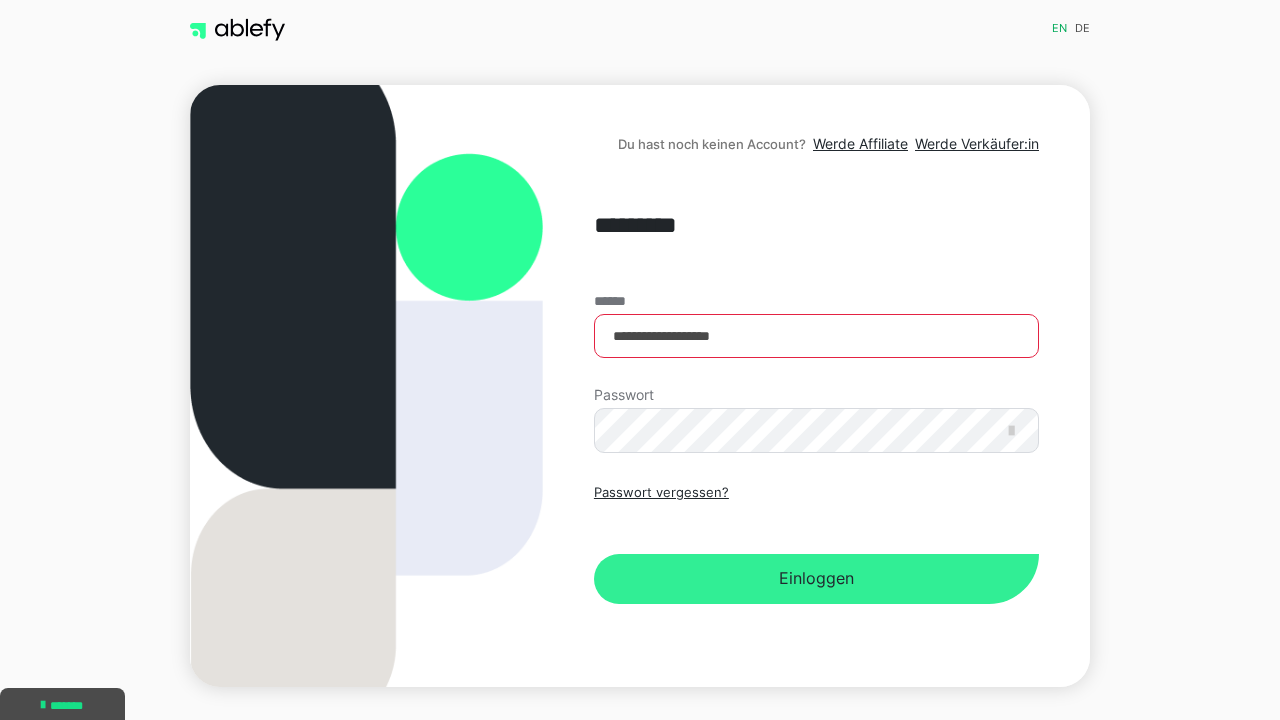 click on "Einloggen" at bounding box center (816, 579) 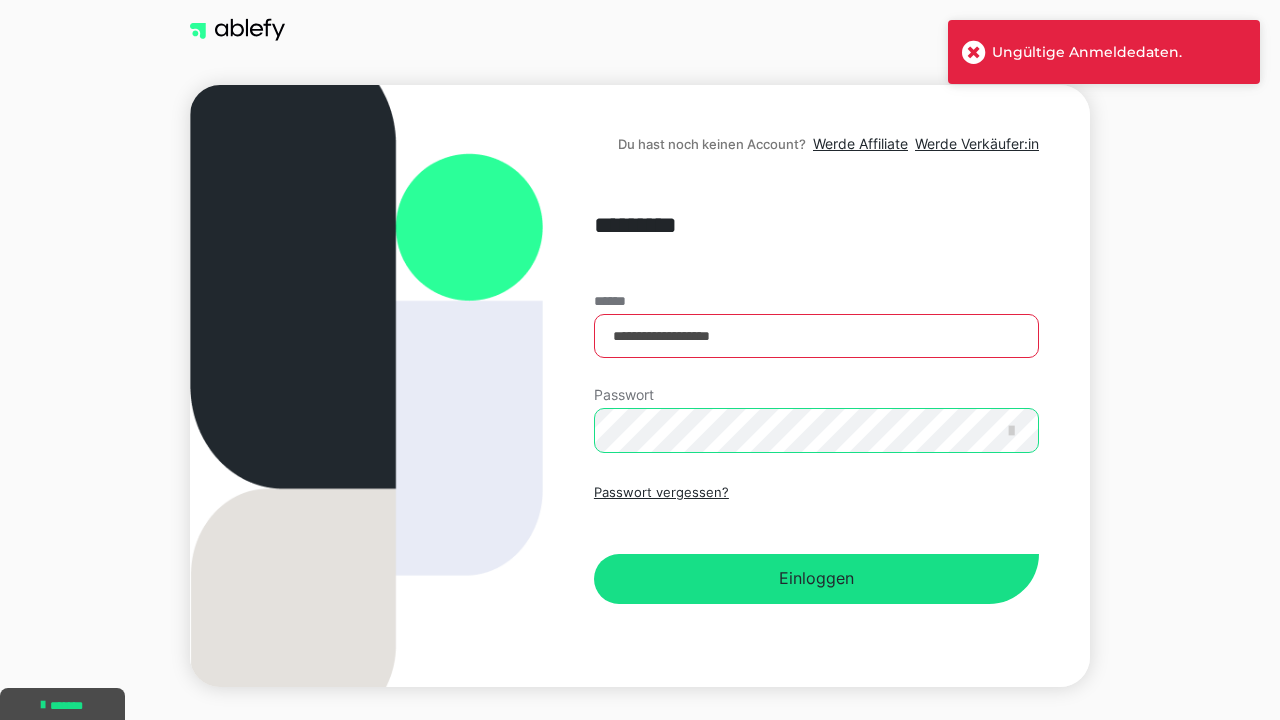 click on "Einloggen" at bounding box center [816, 579] 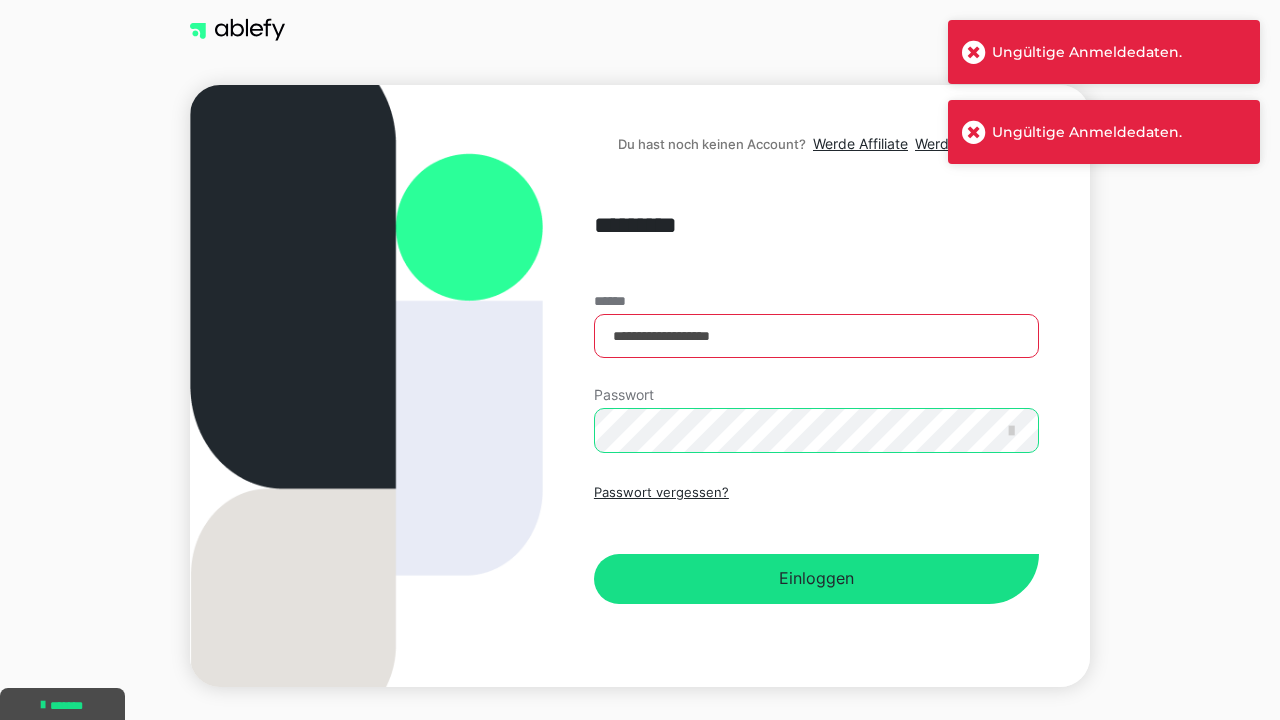 click on "**********" at bounding box center (640, 386) 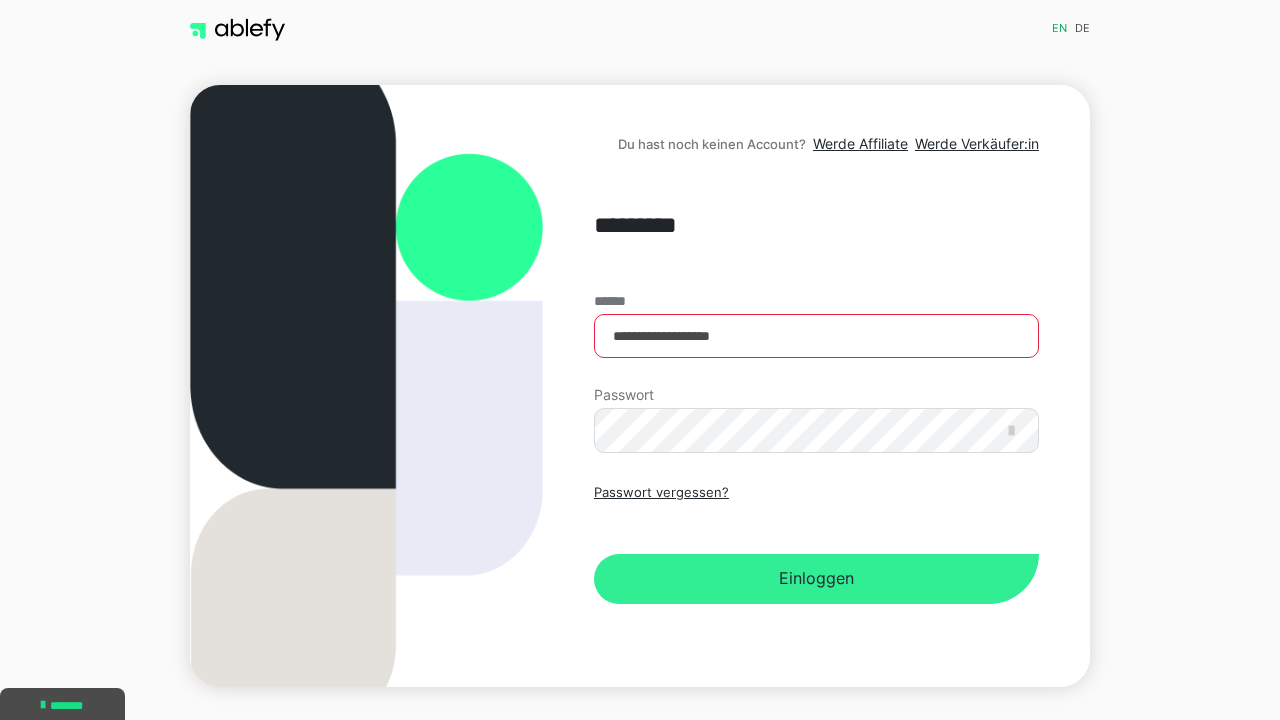 click on "Einloggen" at bounding box center (816, 579) 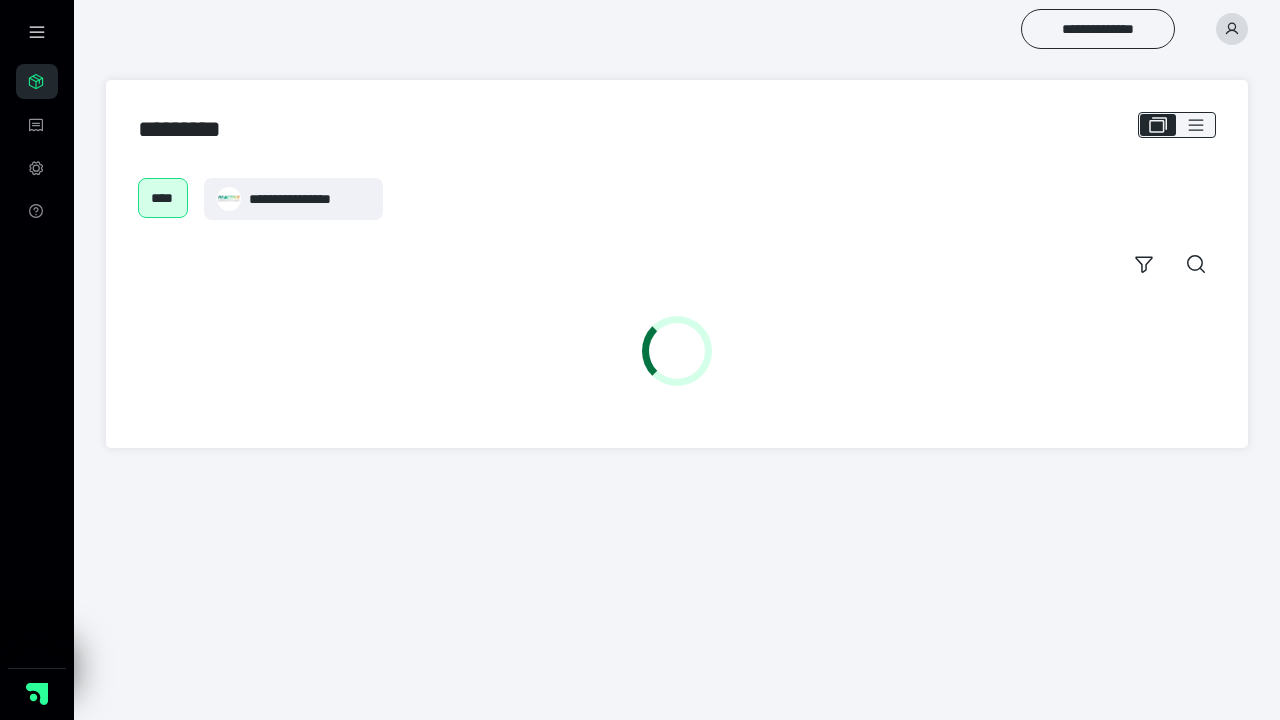 scroll, scrollTop: 0, scrollLeft: 0, axis: both 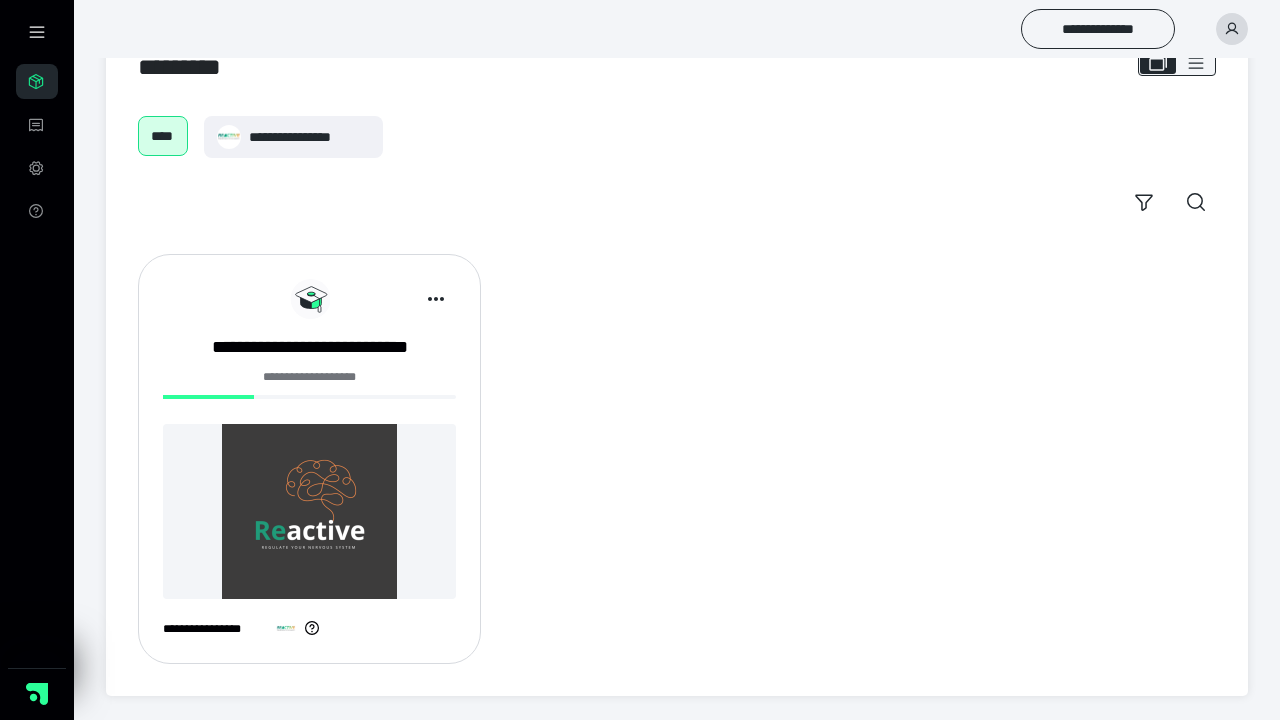 click at bounding box center [309, 511] 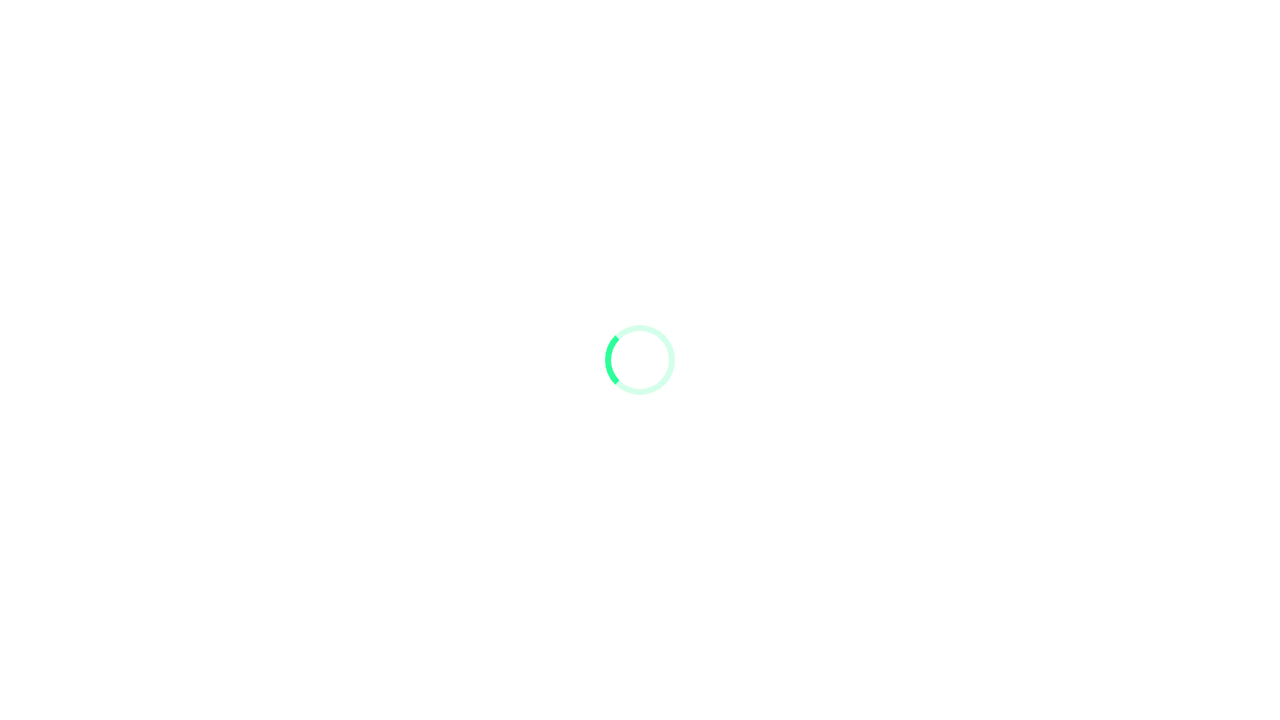 scroll, scrollTop: 0, scrollLeft: 0, axis: both 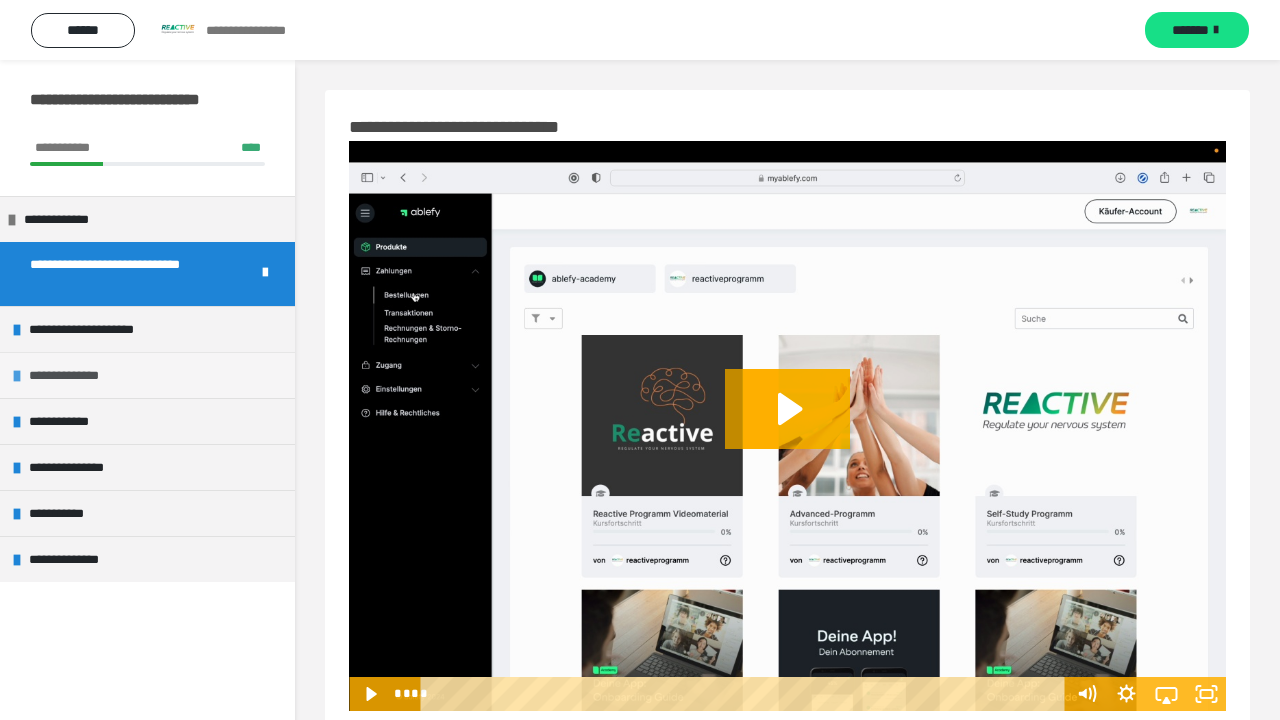 click on "**********" at bounding box center (75, 375) 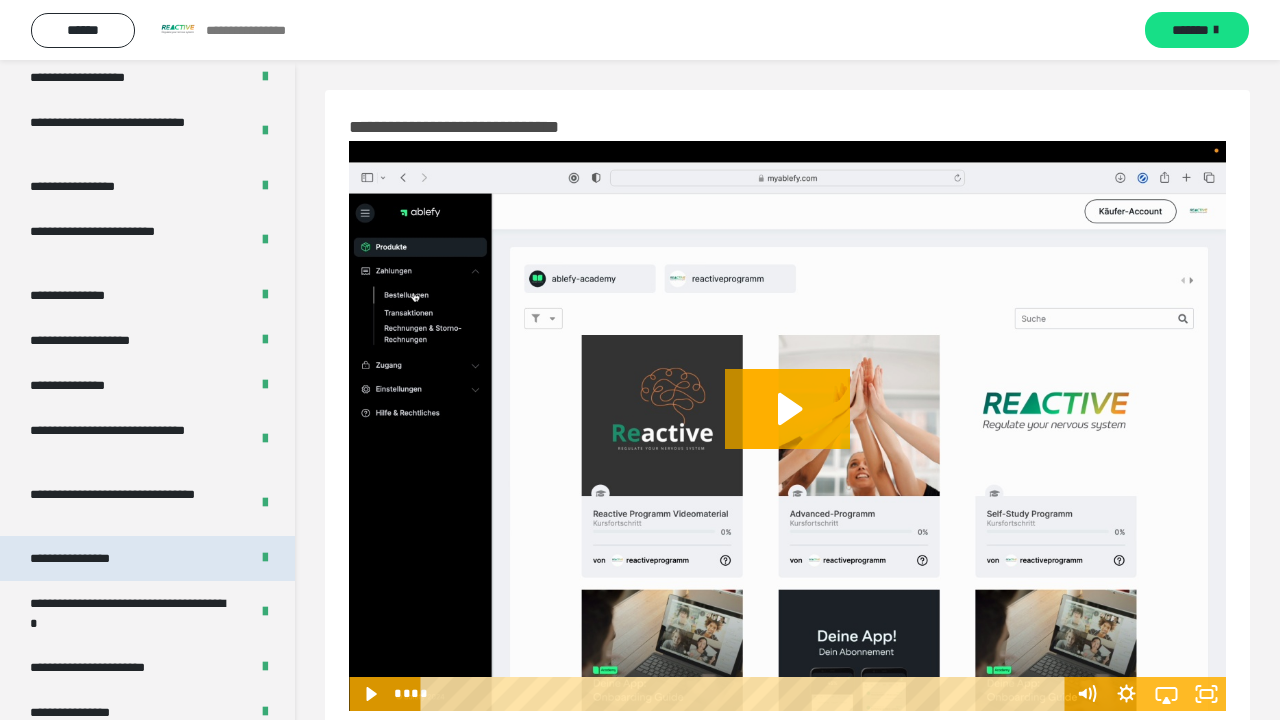 scroll, scrollTop: 250, scrollLeft: 0, axis: vertical 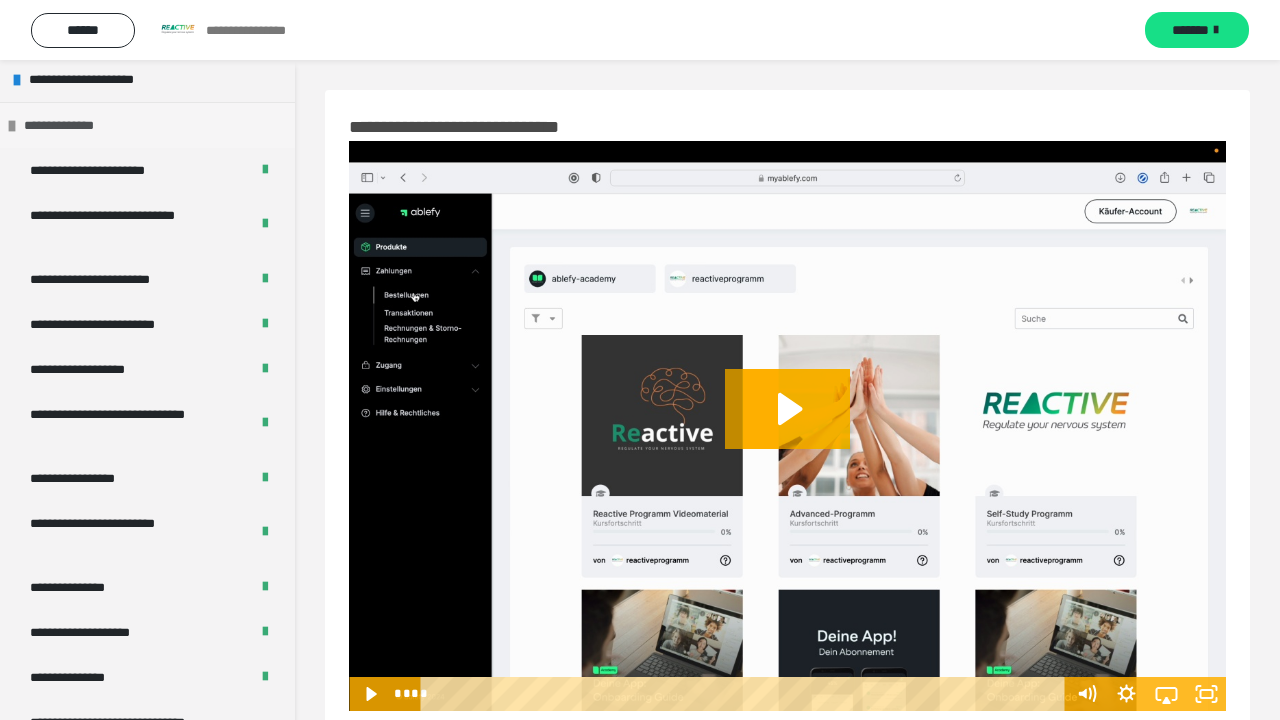 click at bounding box center (12, 126) 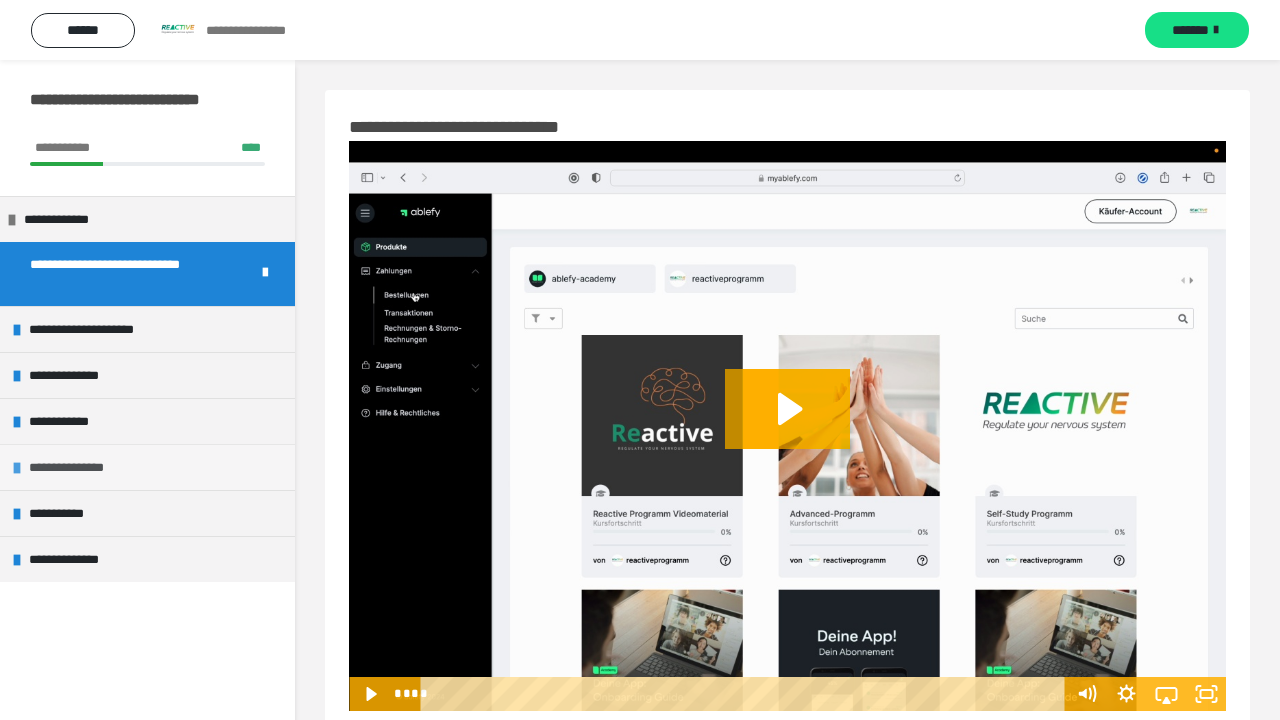 scroll, scrollTop: 57, scrollLeft: 0, axis: vertical 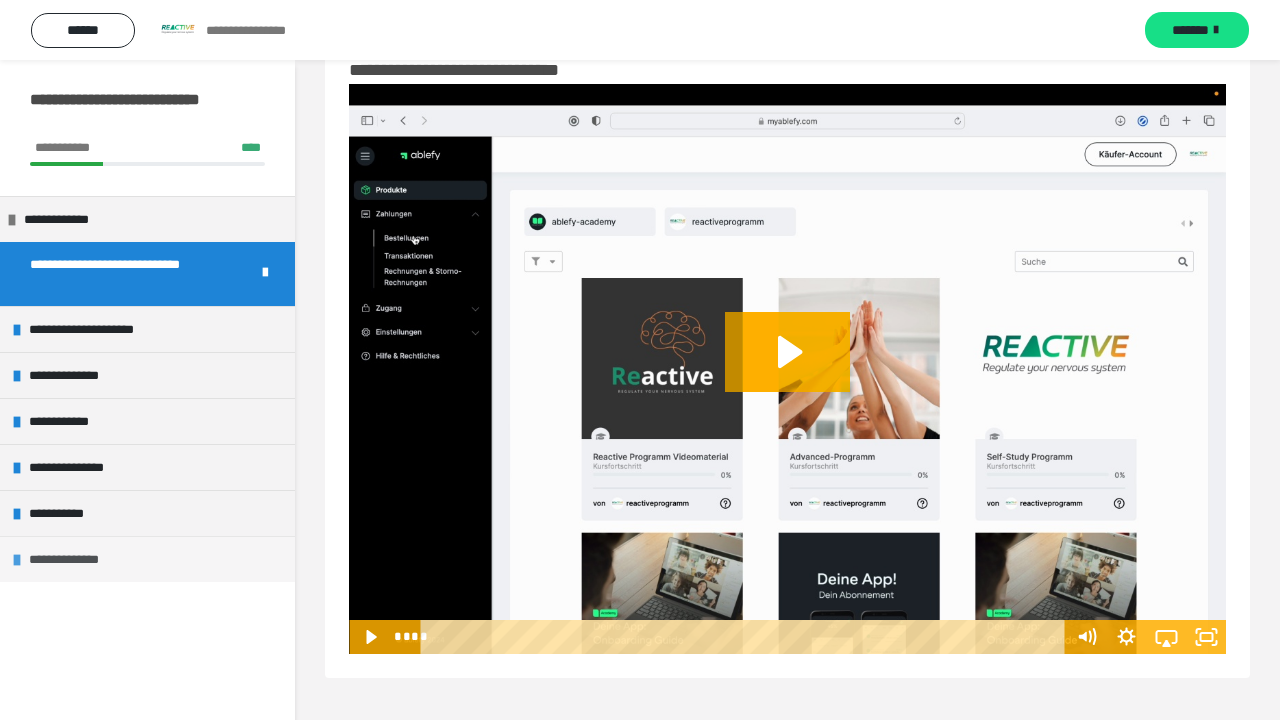 click on "**********" at bounding box center [147, 559] 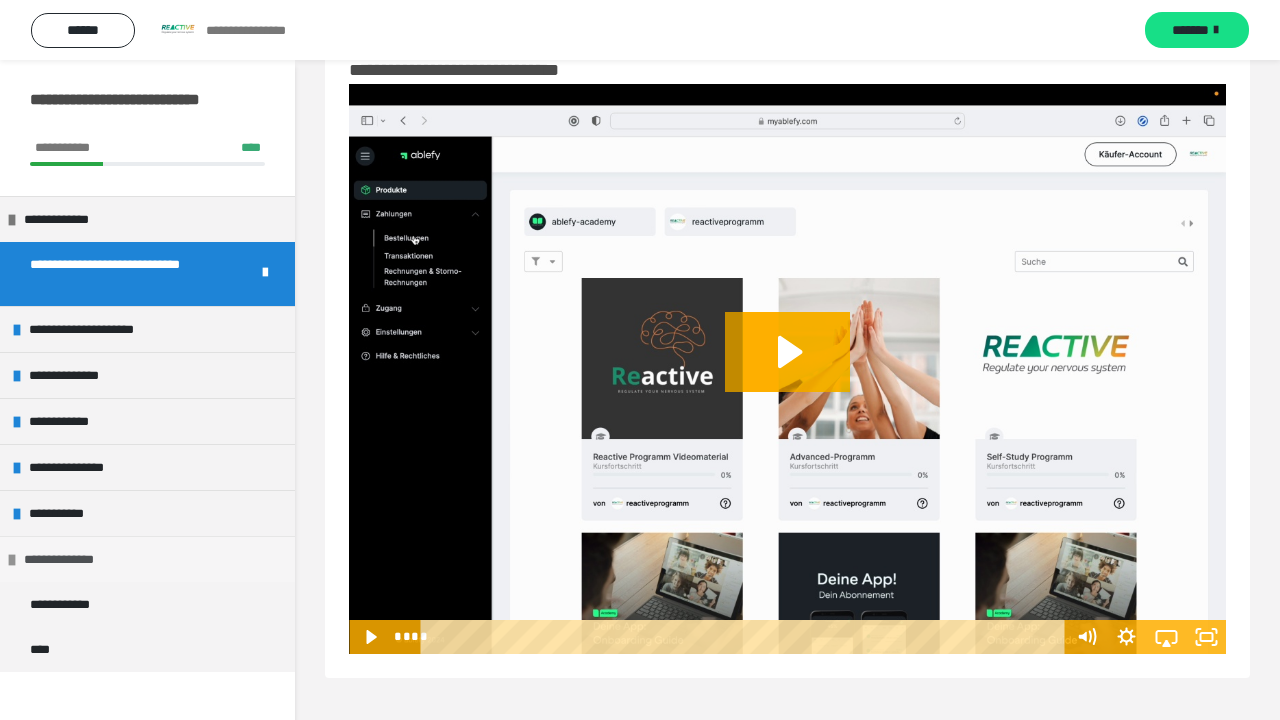click at bounding box center (12, 560) 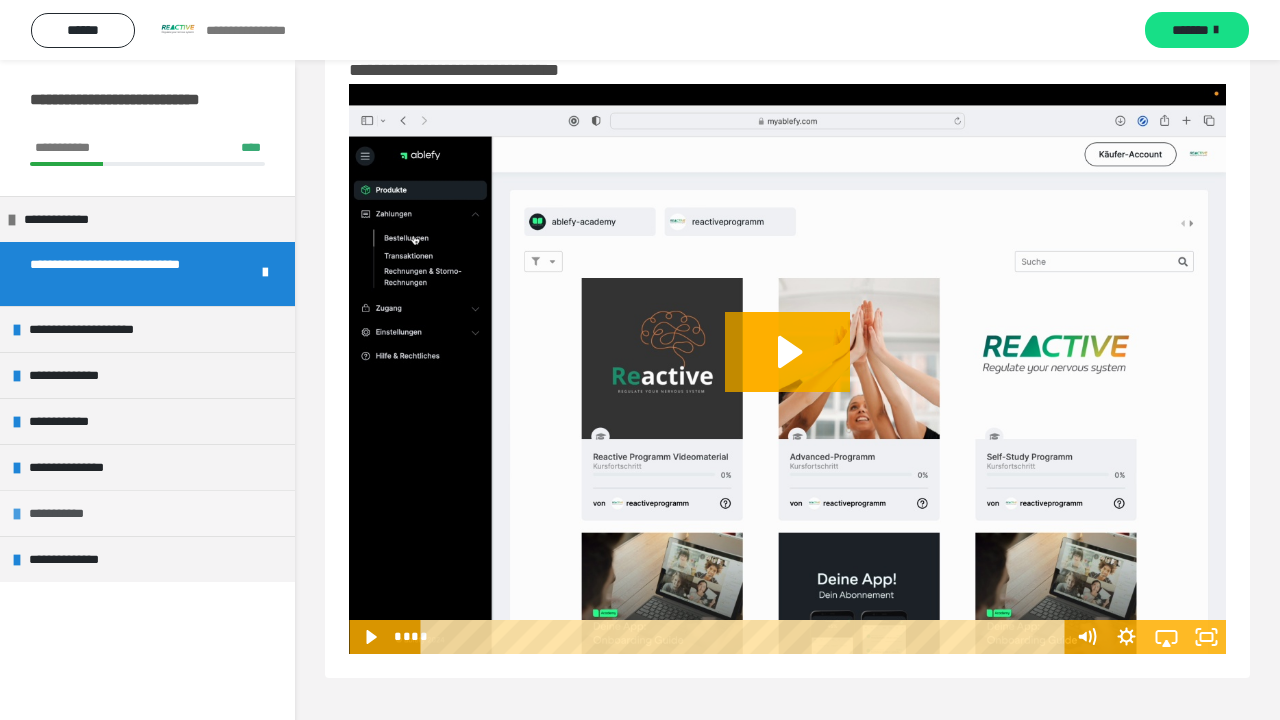 click at bounding box center (17, 514) 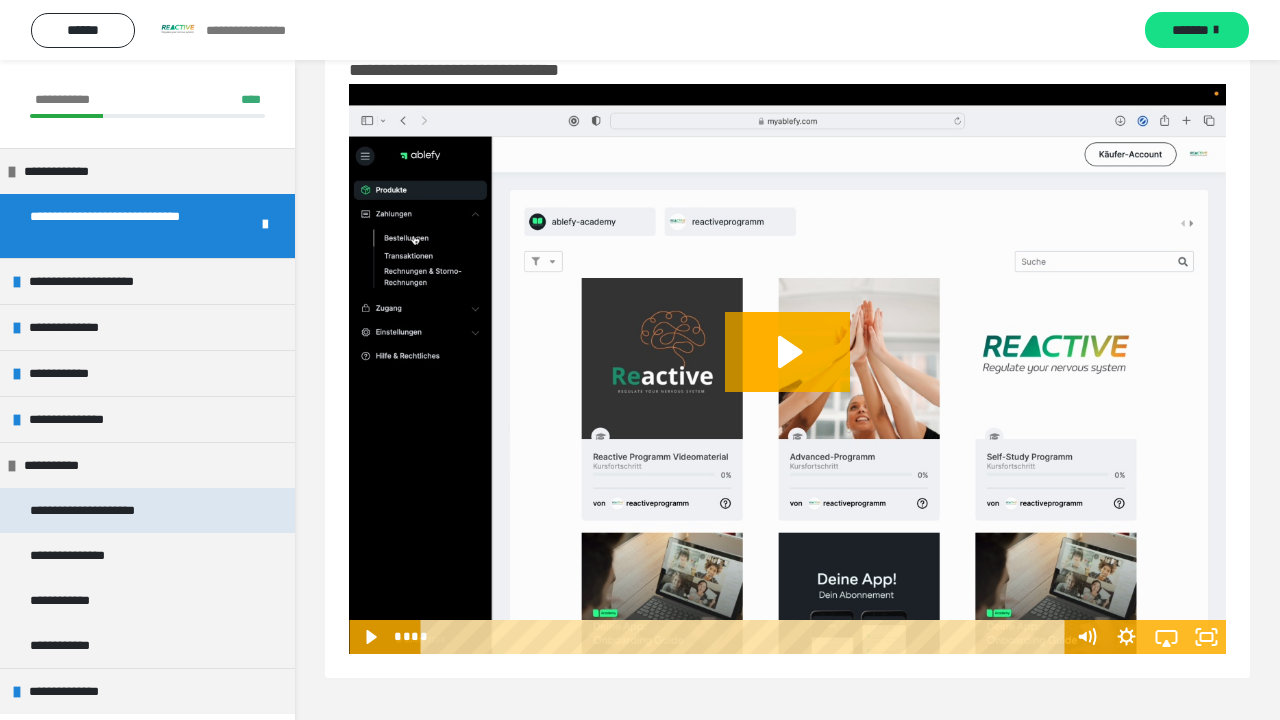 scroll, scrollTop: 47, scrollLeft: 0, axis: vertical 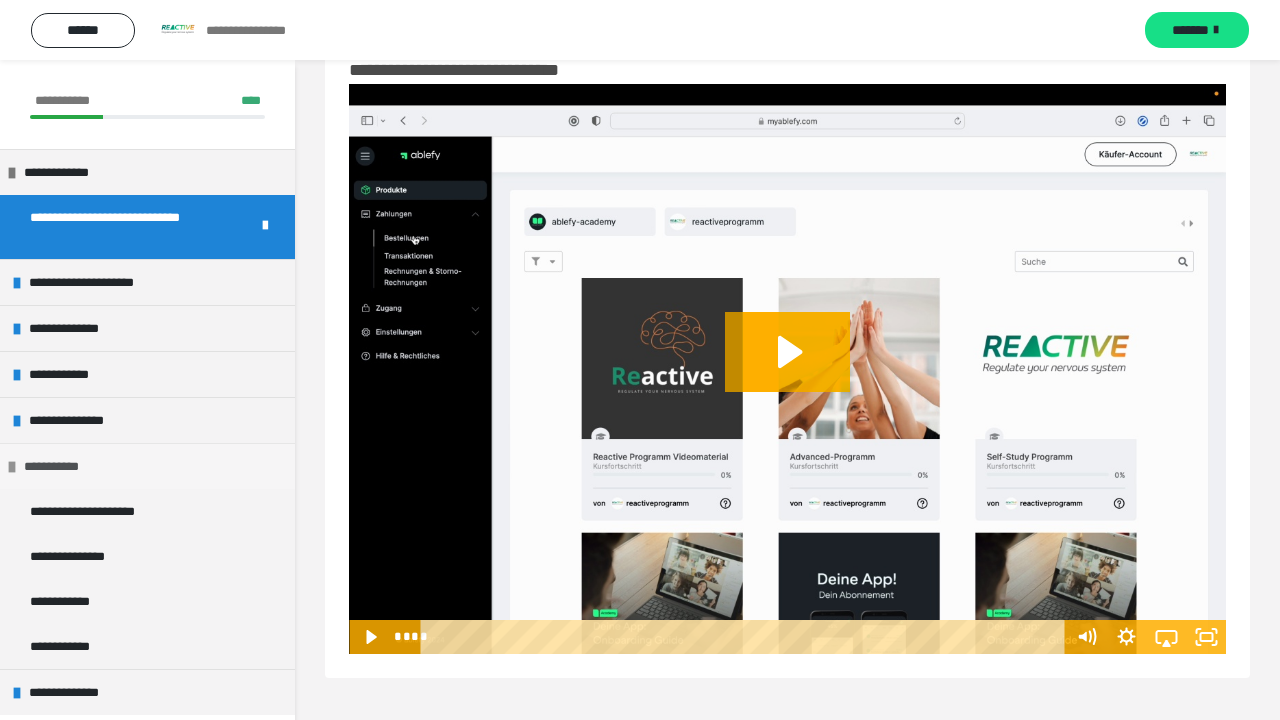 click at bounding box center (12, 467) 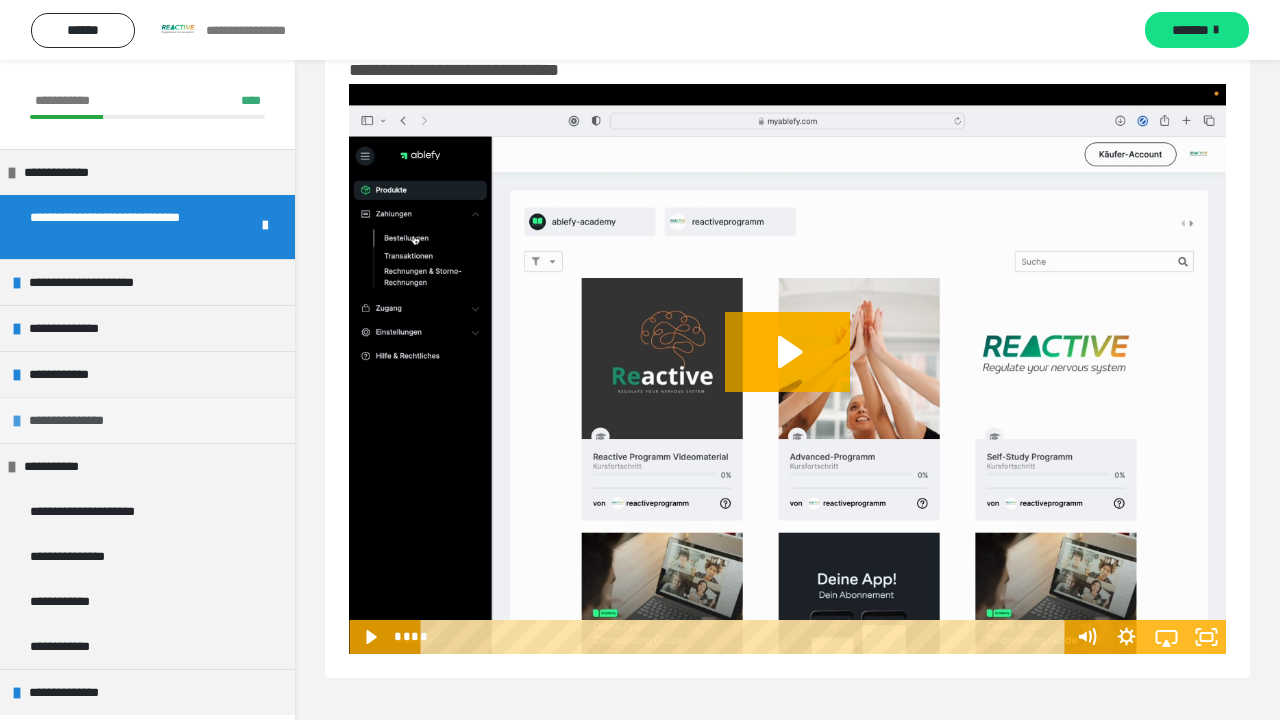 scroll, scrollTop: 0, scrollLeft: 0, axis: both 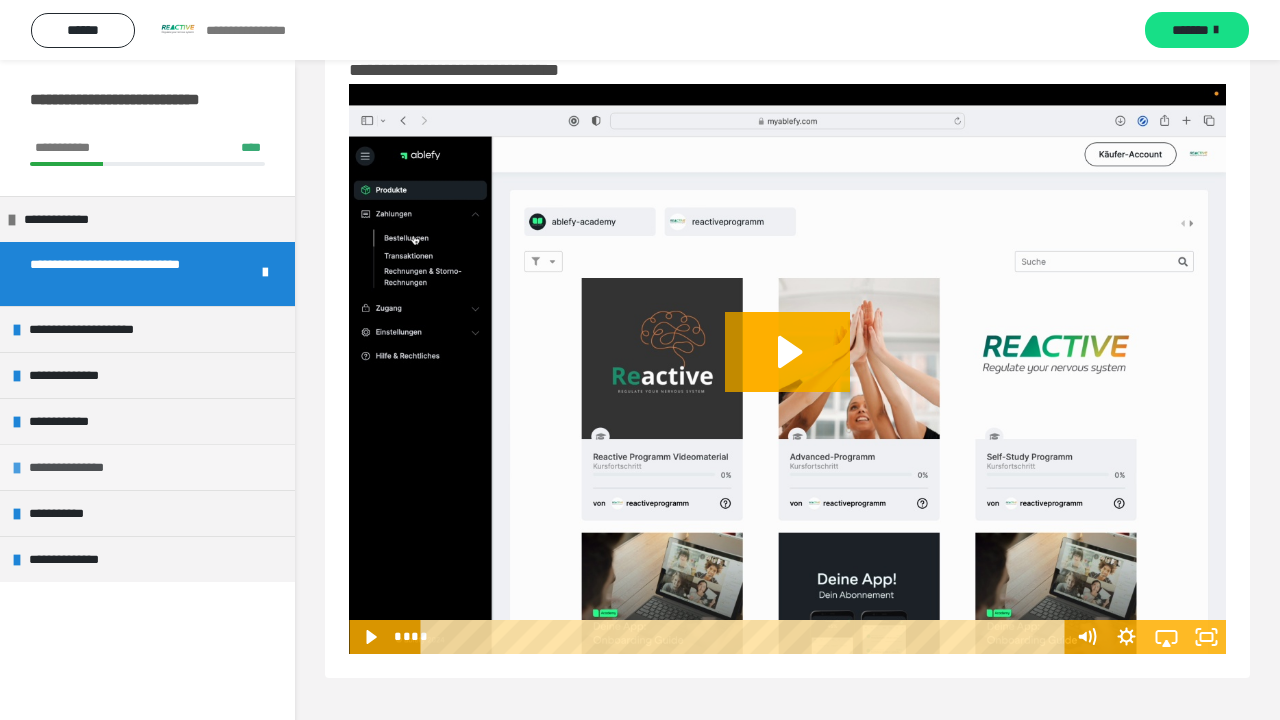 click at bounding box center [17, 468] 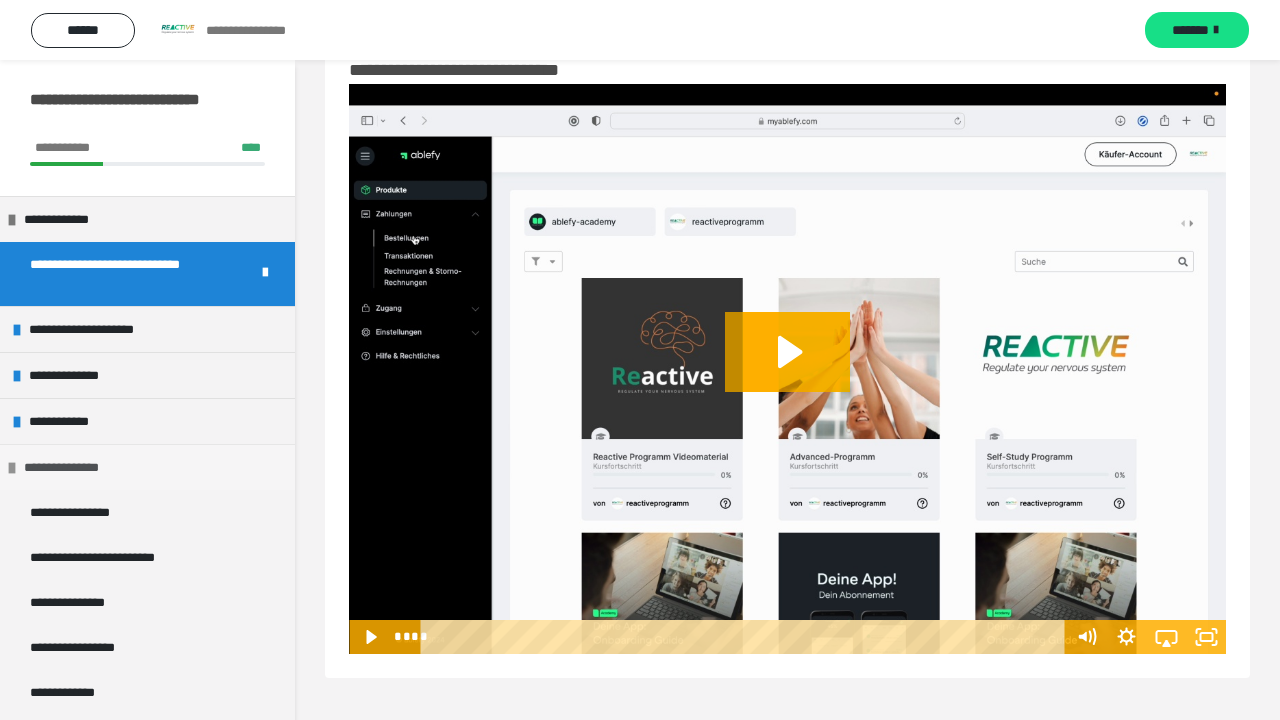 scroll, scrollTop: 0, scrollLeft: 0, axis: both 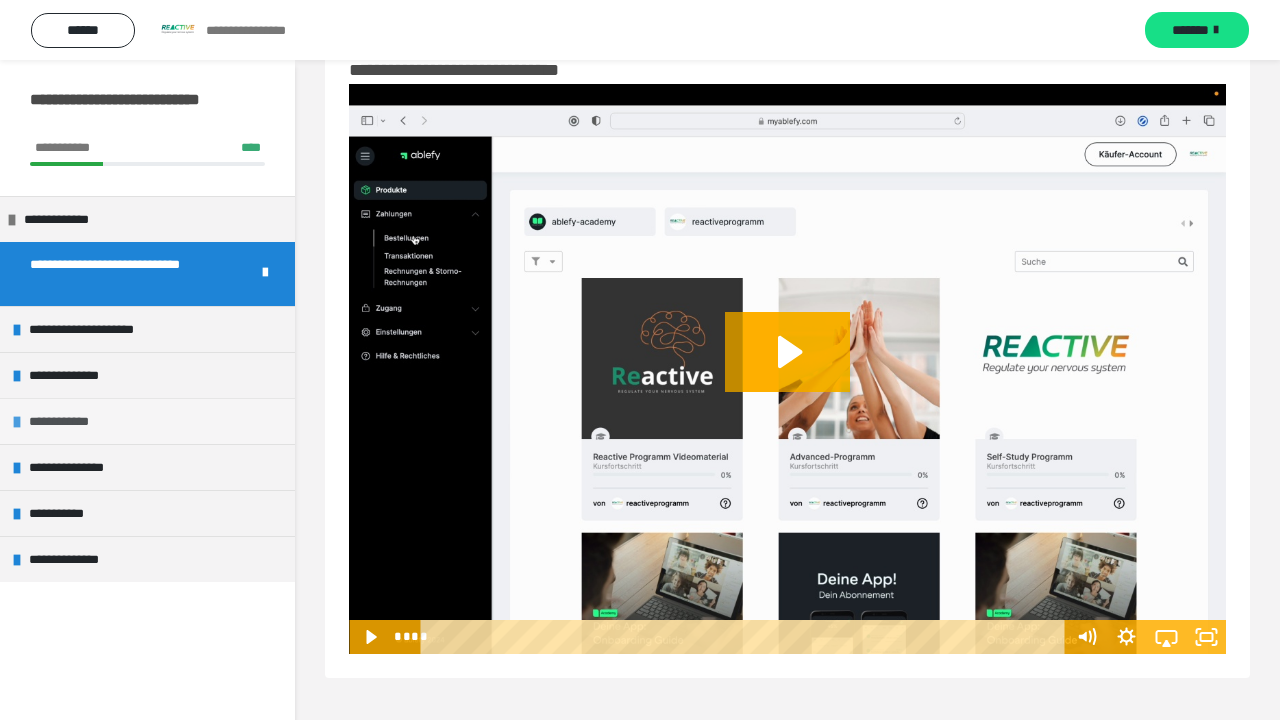 click at bounding box center (17, 422) 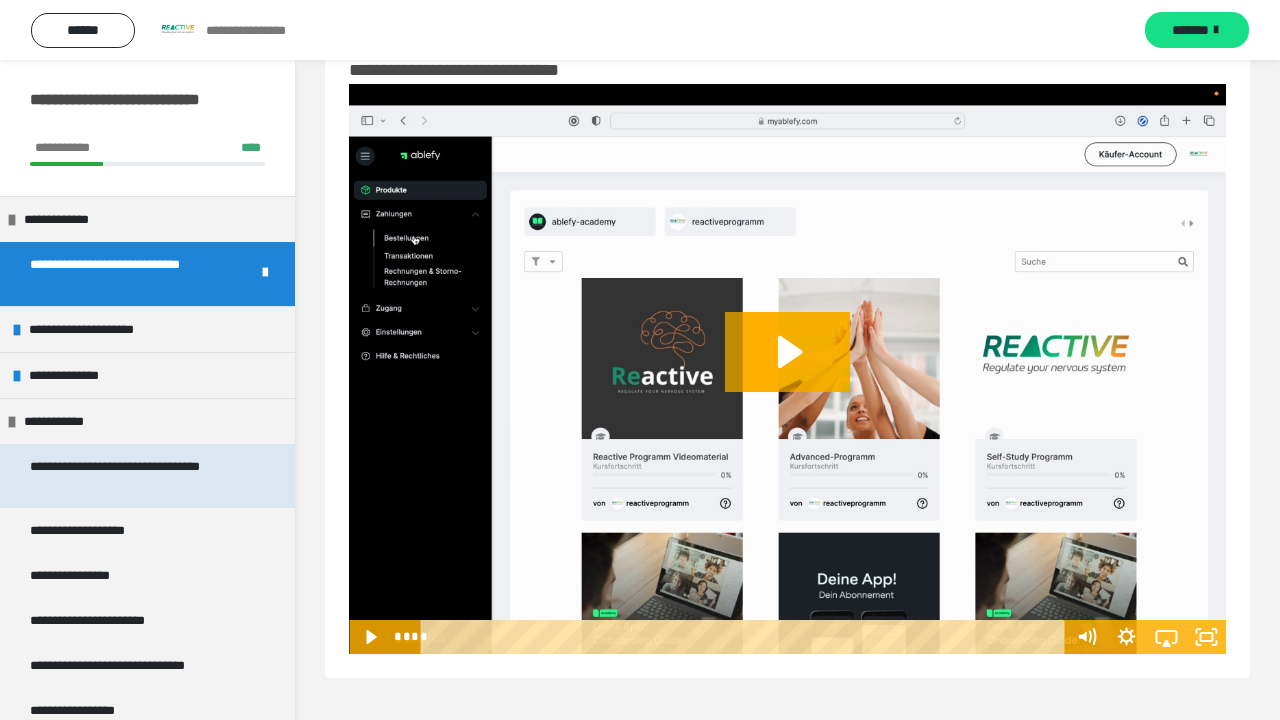 click on "**********" at bounding box center [139, 476] 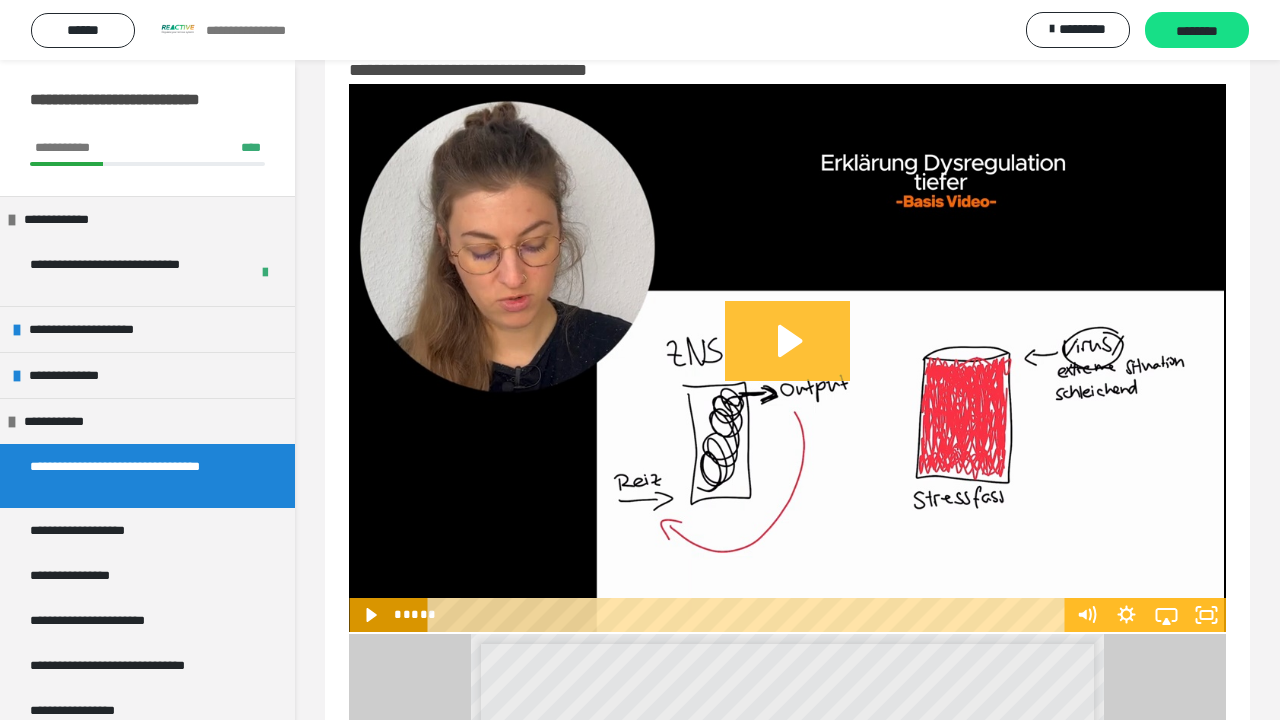 click 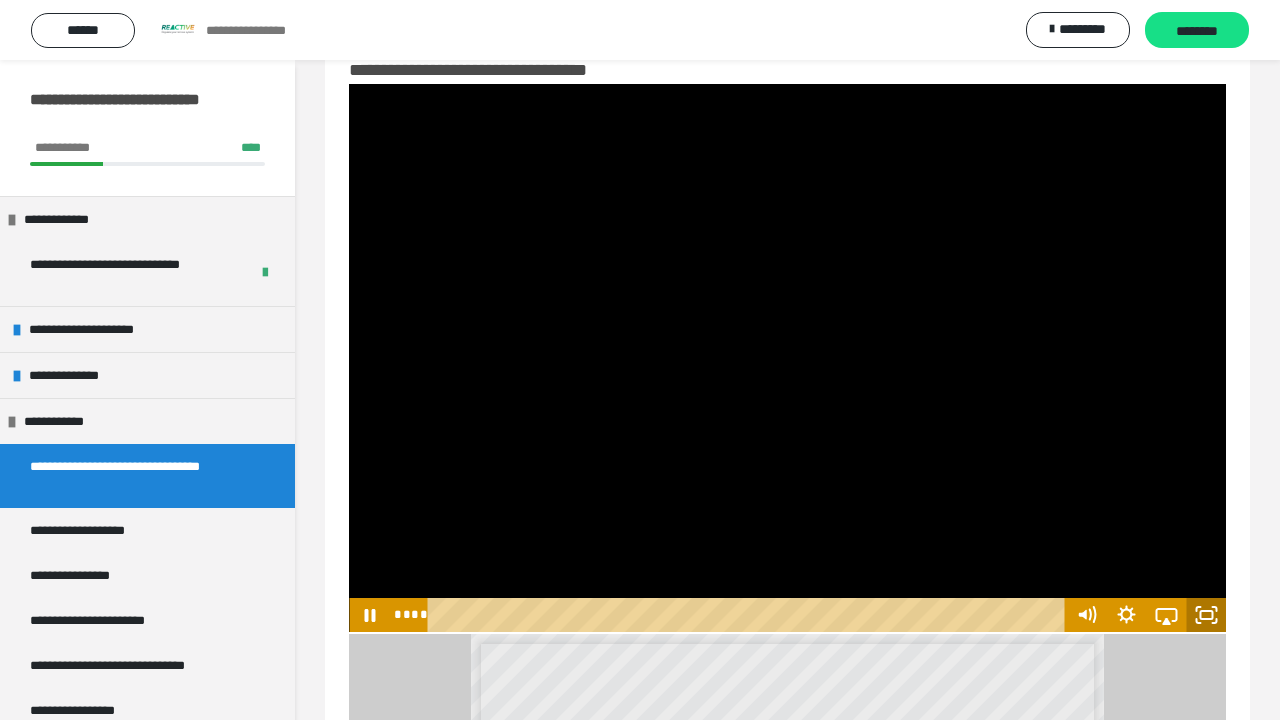 click 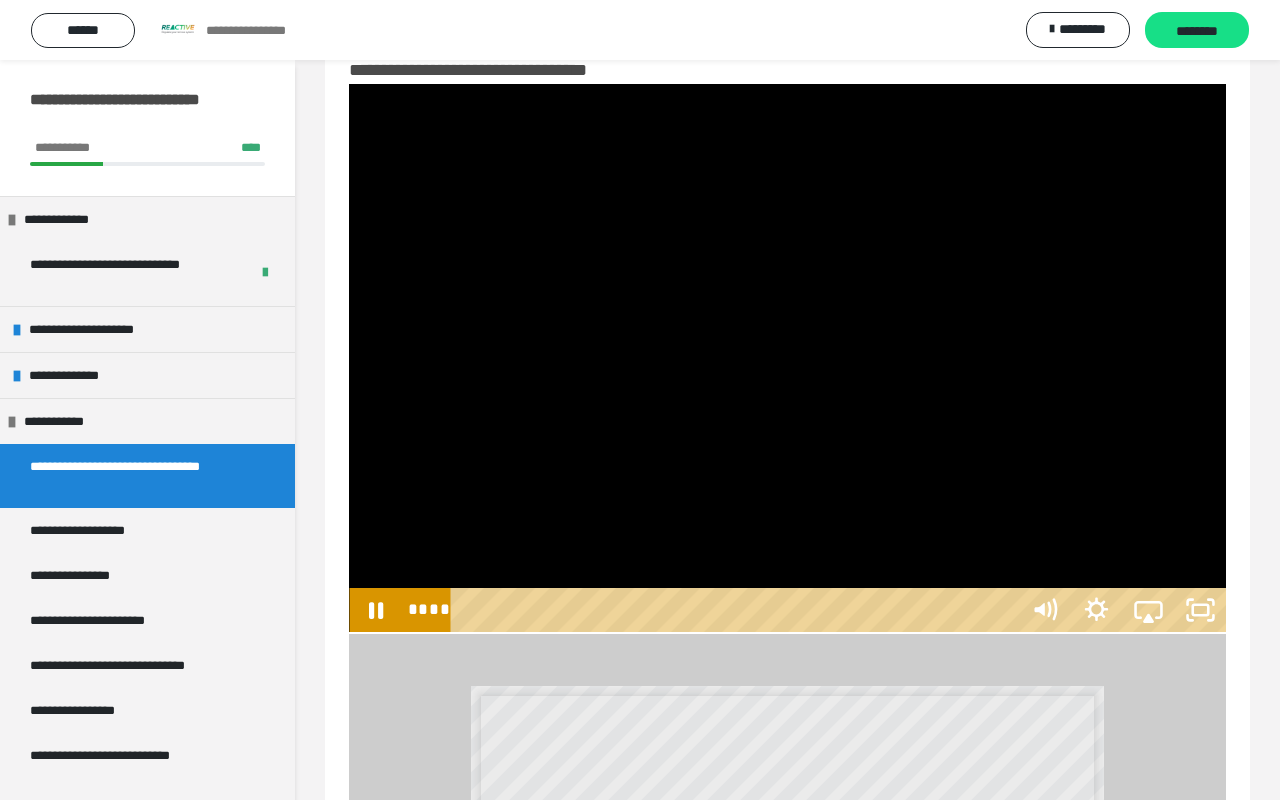 type 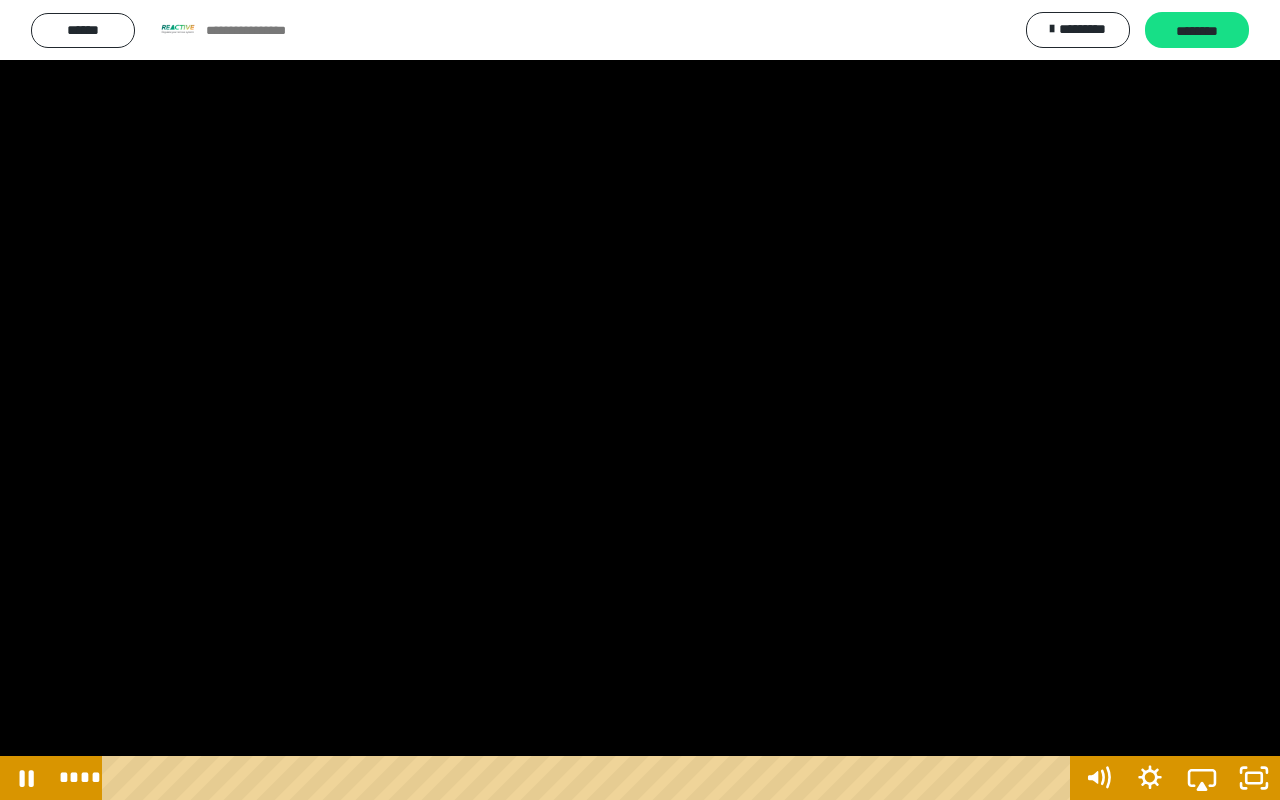 drag, startPoint x: 174, startPoint y: 778, endPoint x: 82, endPoint y: 769, distance: 92.43917 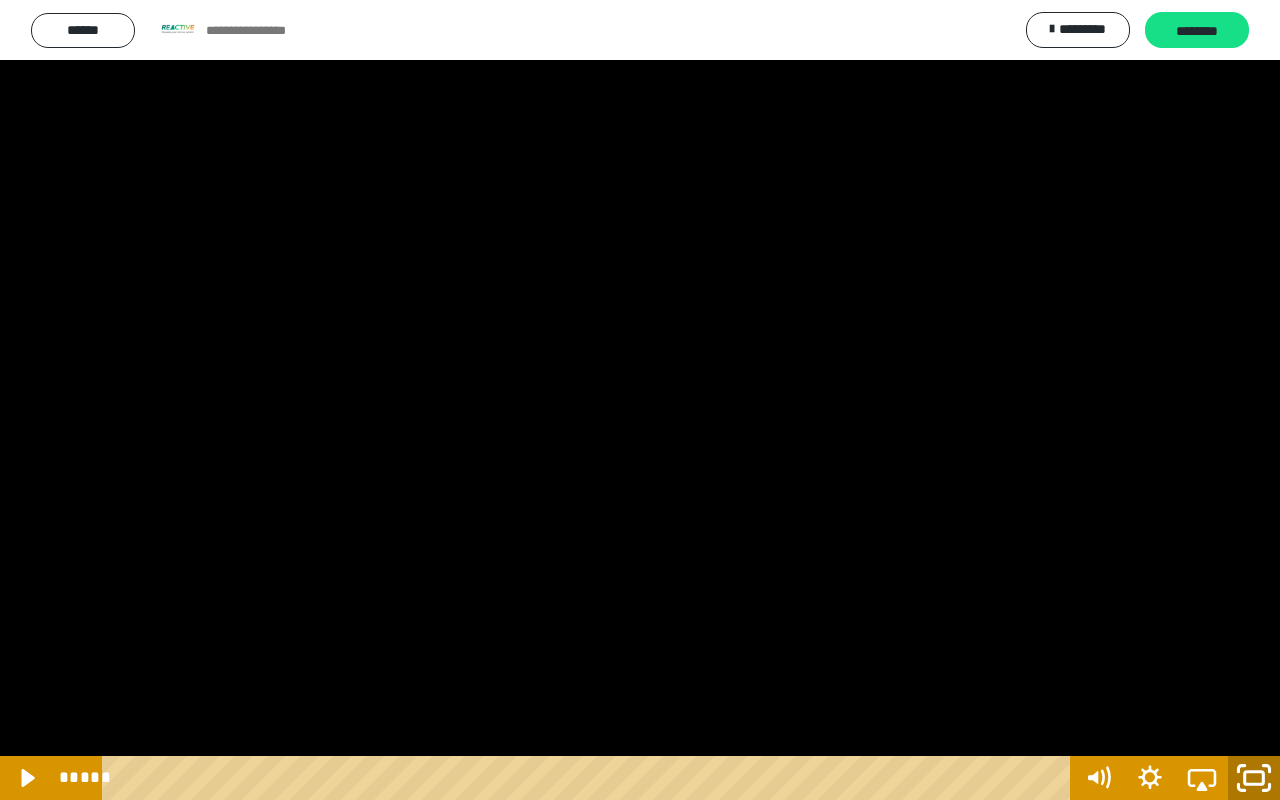 click 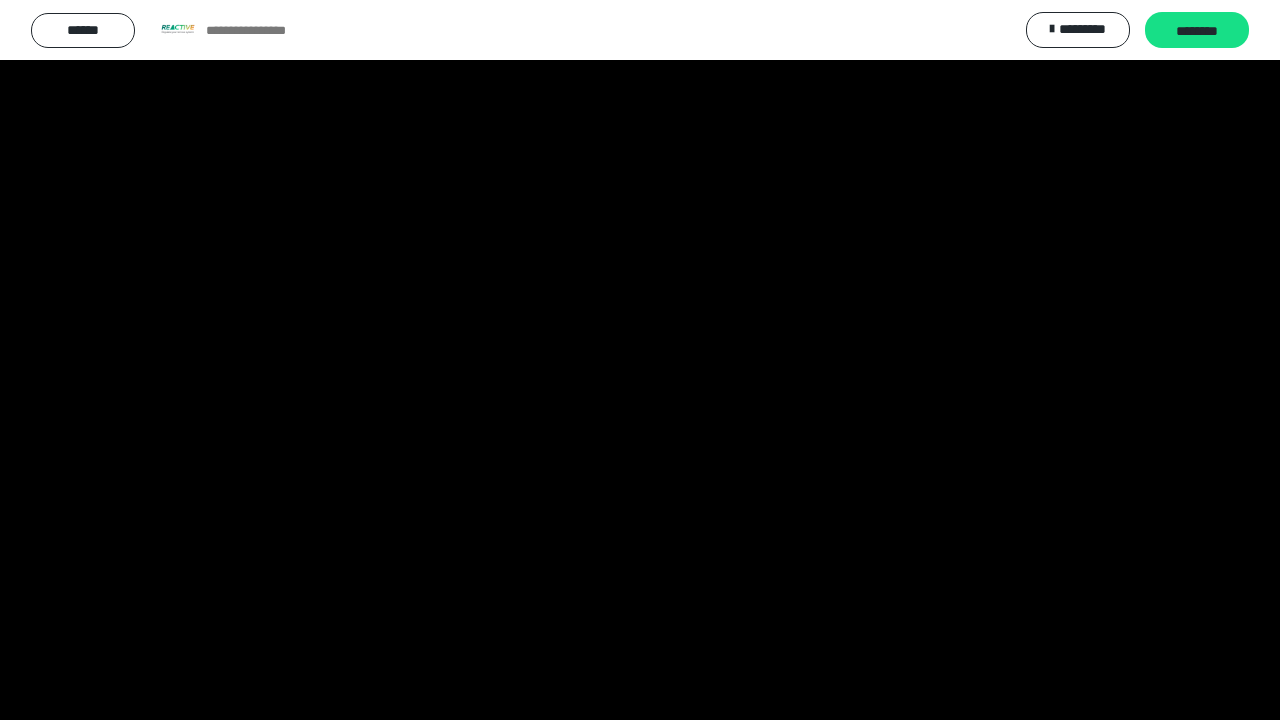 scroll, scrollTop: 525, scrollLeft: 0, axis: vertical 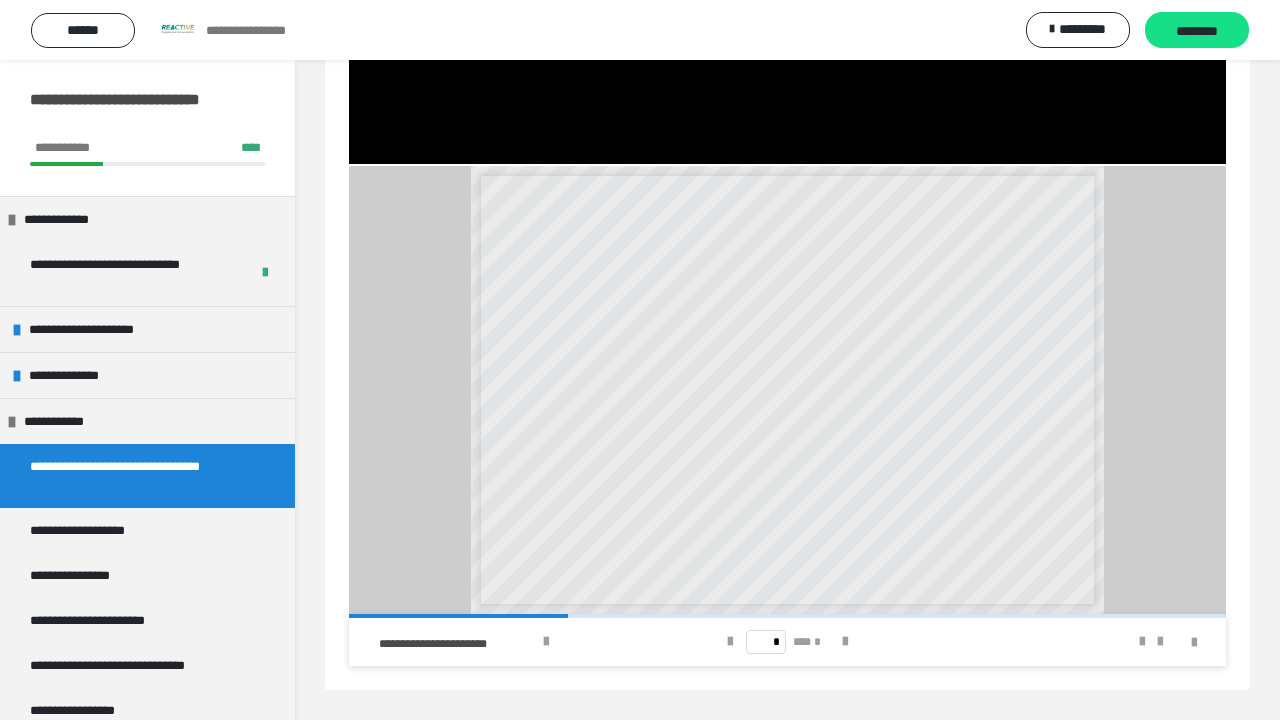 click on "**********" at bounding box center (845, 482) 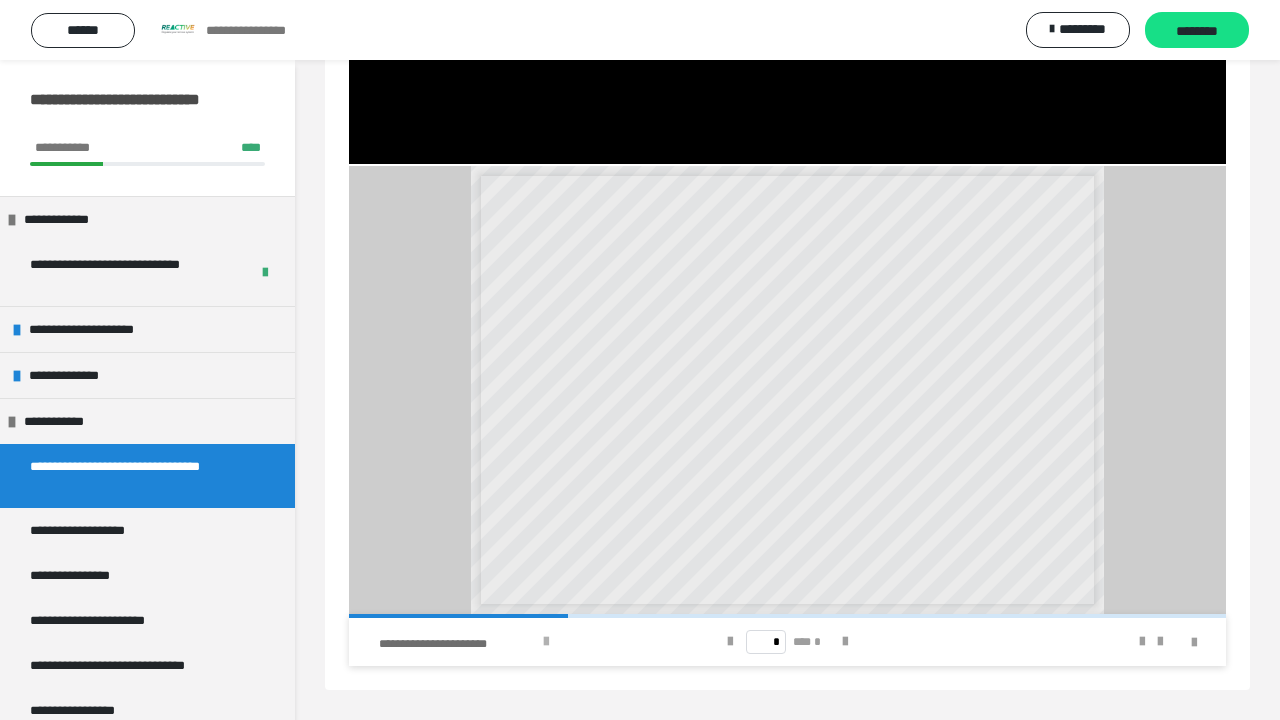 click at bounding box center [546, 642] 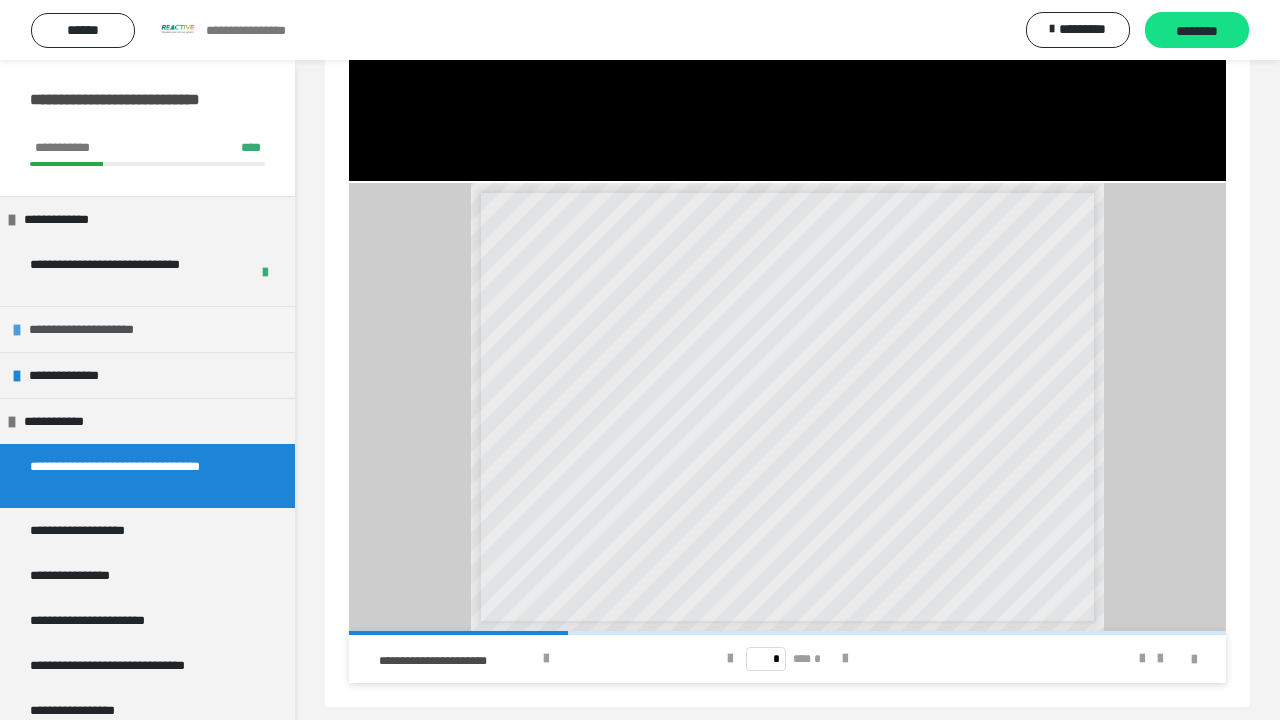 scroll, scrollTop: 508, scrollLeft: 0, axis: vertical 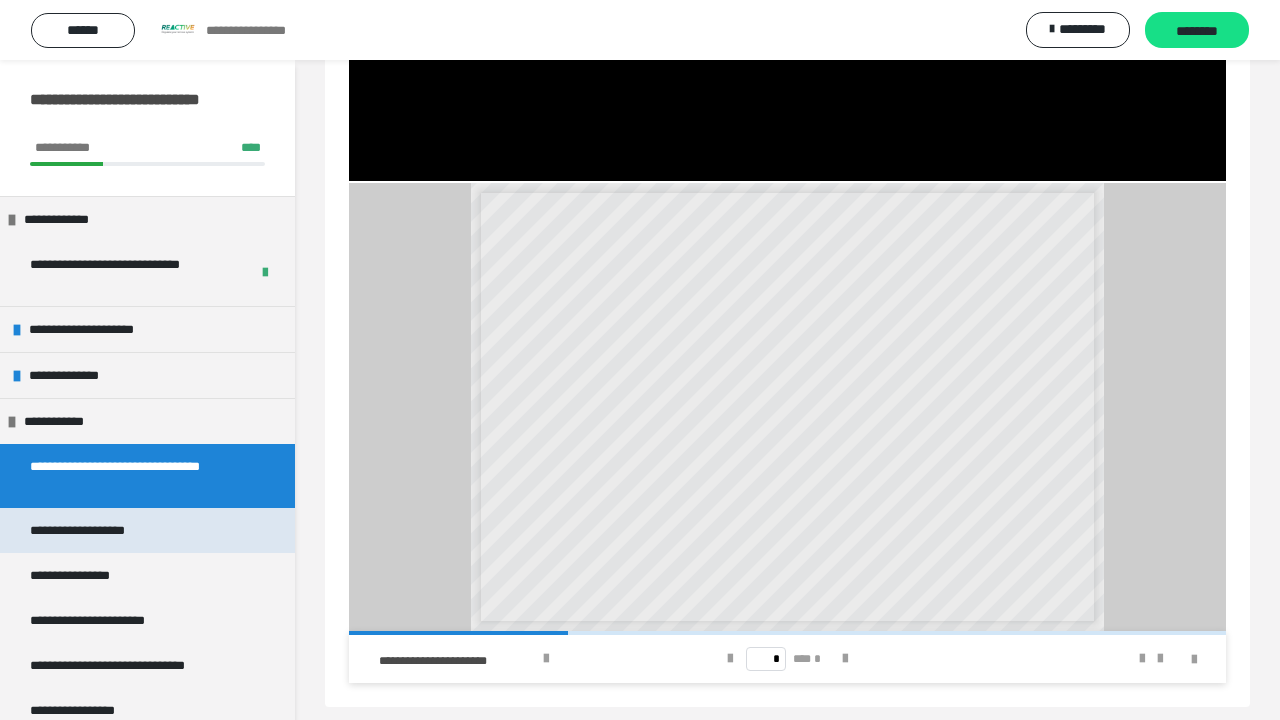 click on "**********" at bounding box center [98, 530] 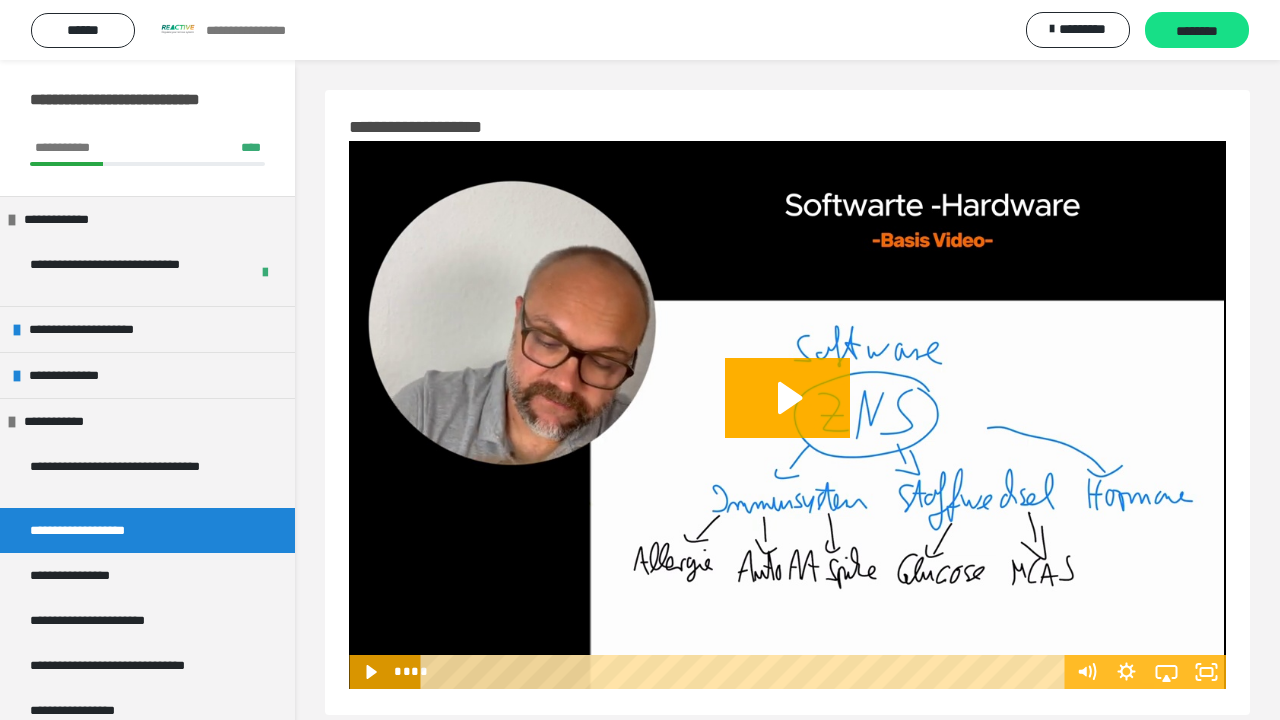 scroll, scrollTop: 0, scrollLeft: 0, axis: both 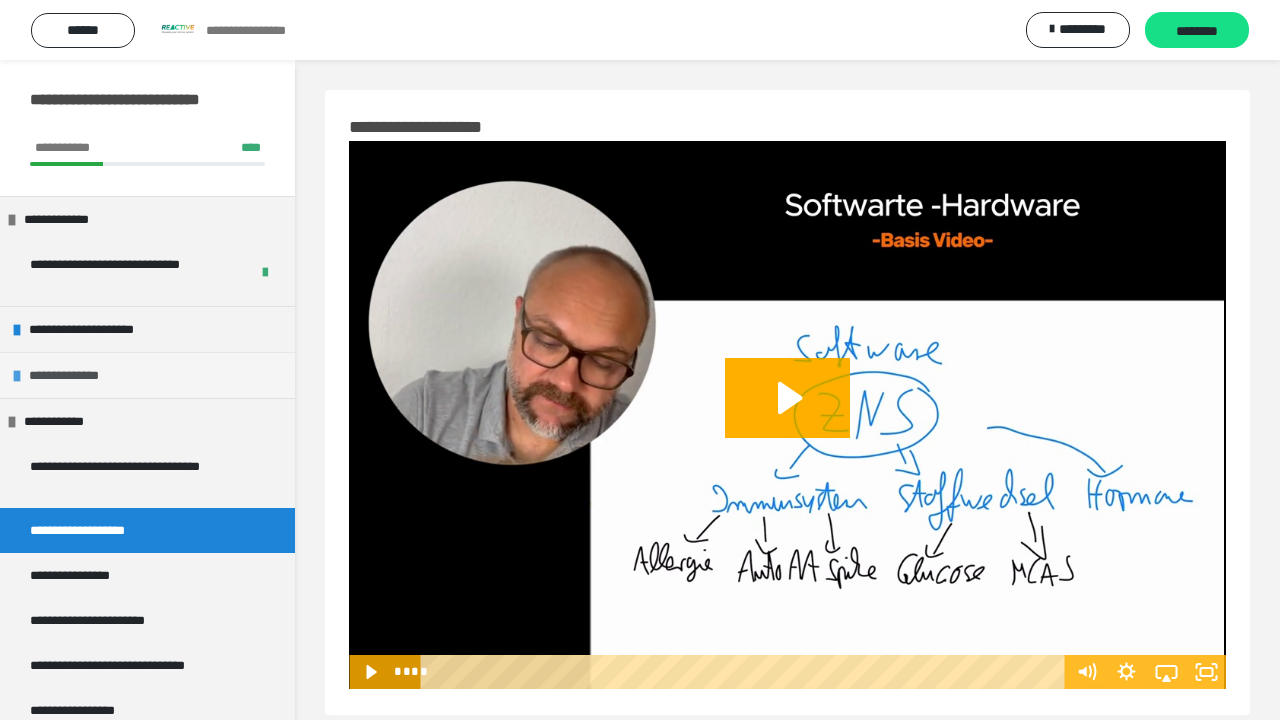 click on "**********" at bounding box center [75, 375] 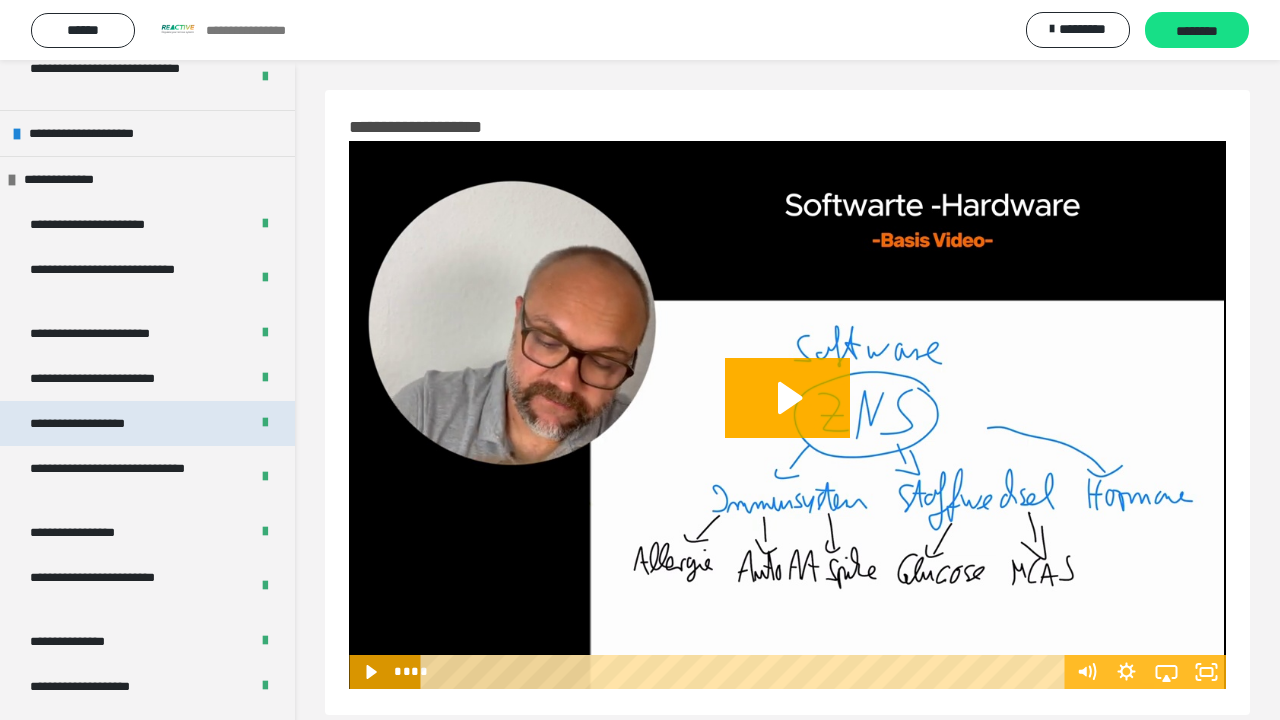 scroll, scrollTop: 201, scrollLeft: 0, axis: vertical 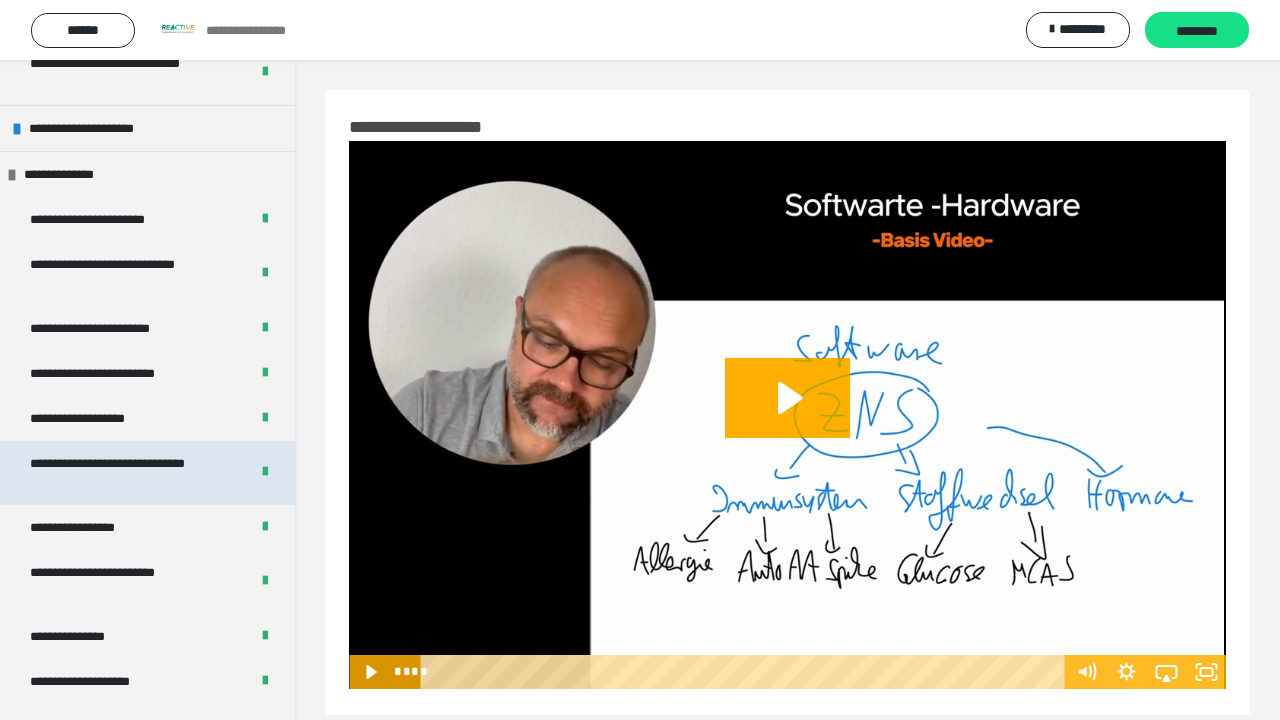 click on "**********" at bounding box center (131, 473) 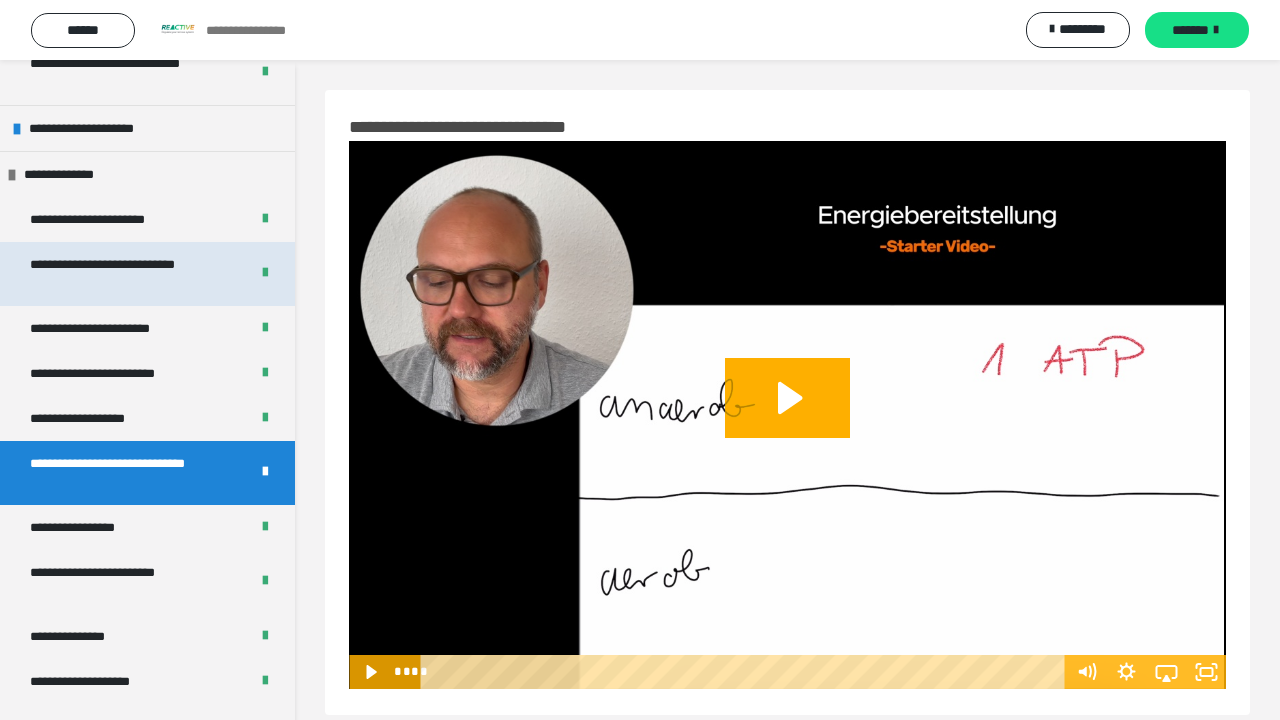 click on "**********" at bounding box center [131, 274] 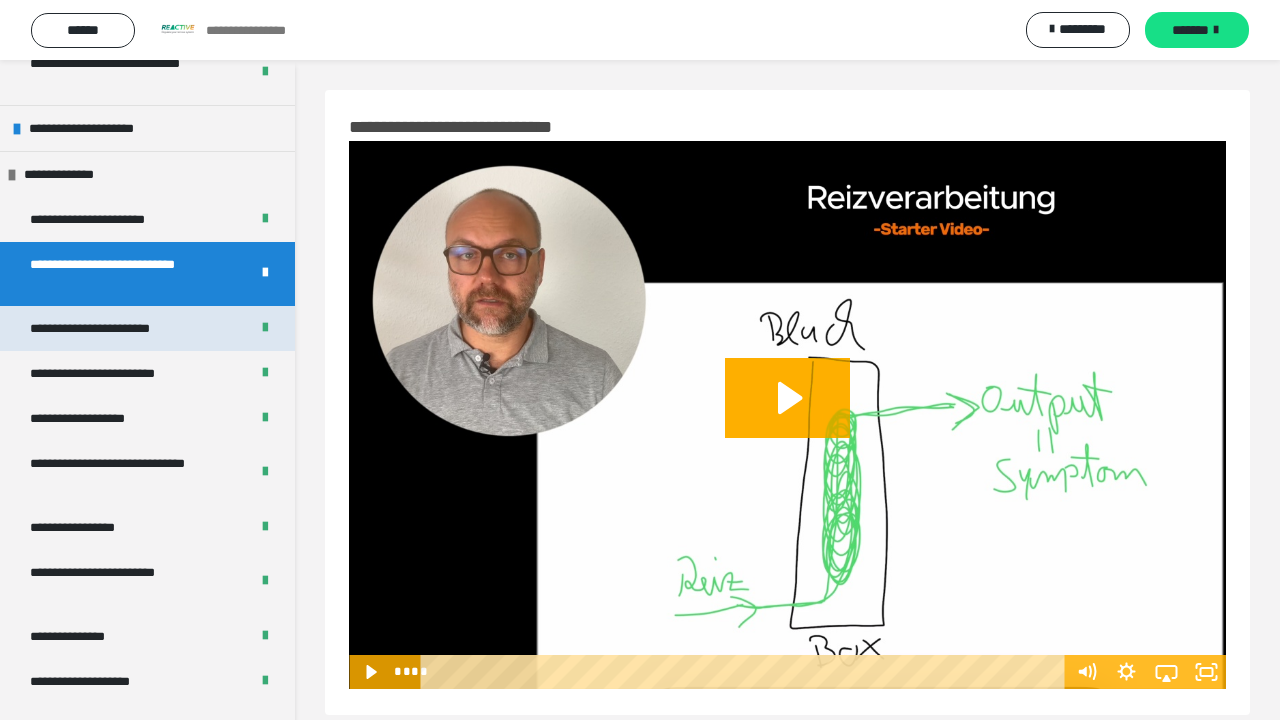 click on "**********" at bounding box center (115, 328) 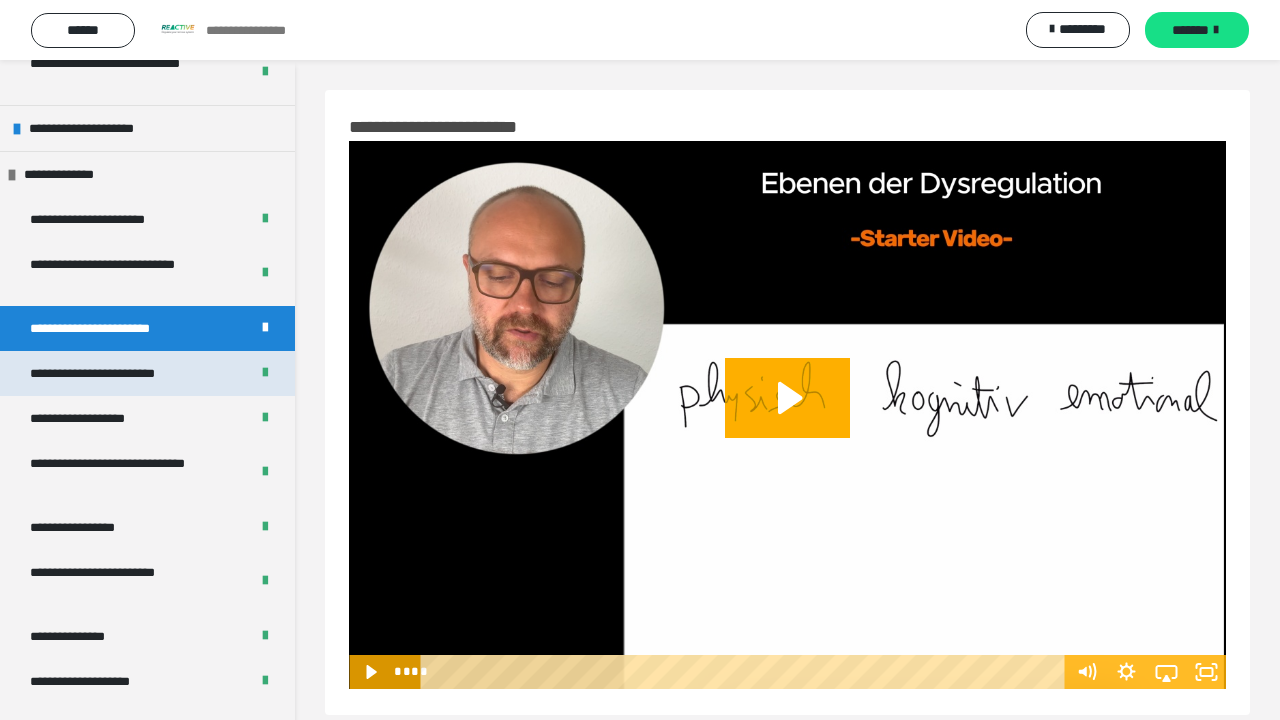 click on "**********" at bounding box center (113, 373) 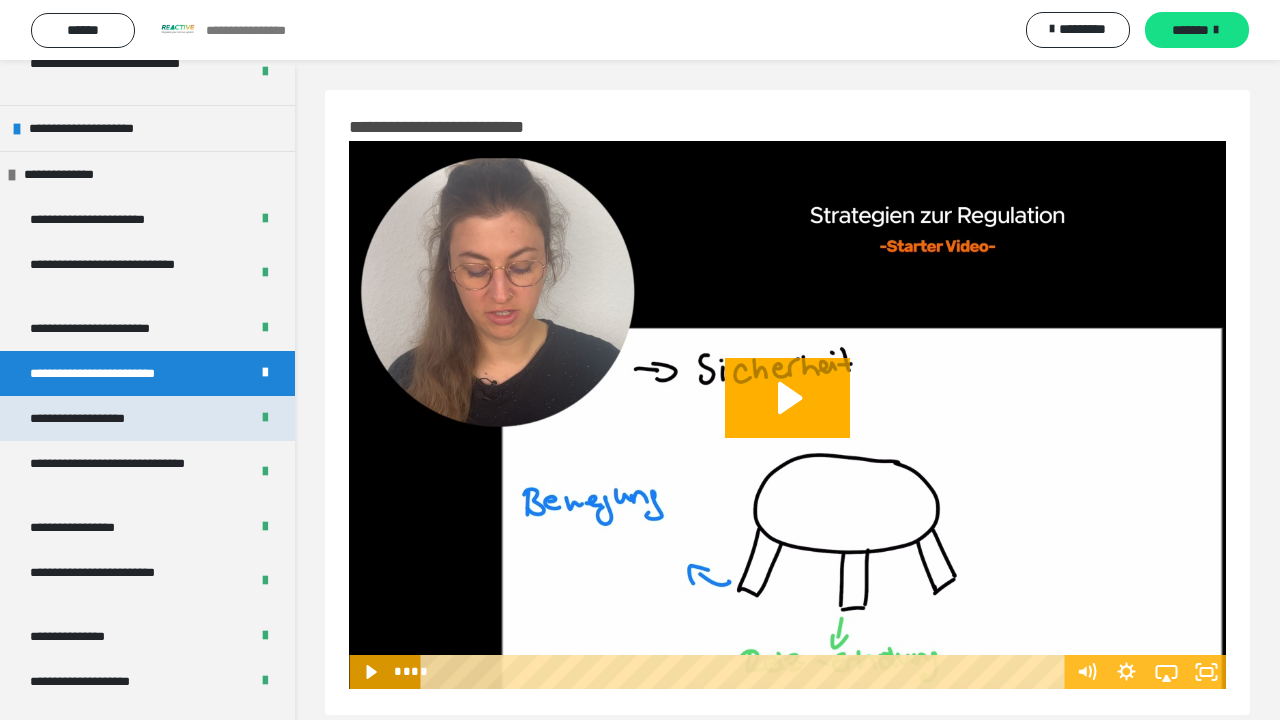click on "**********" at bounding box center (109, 418) 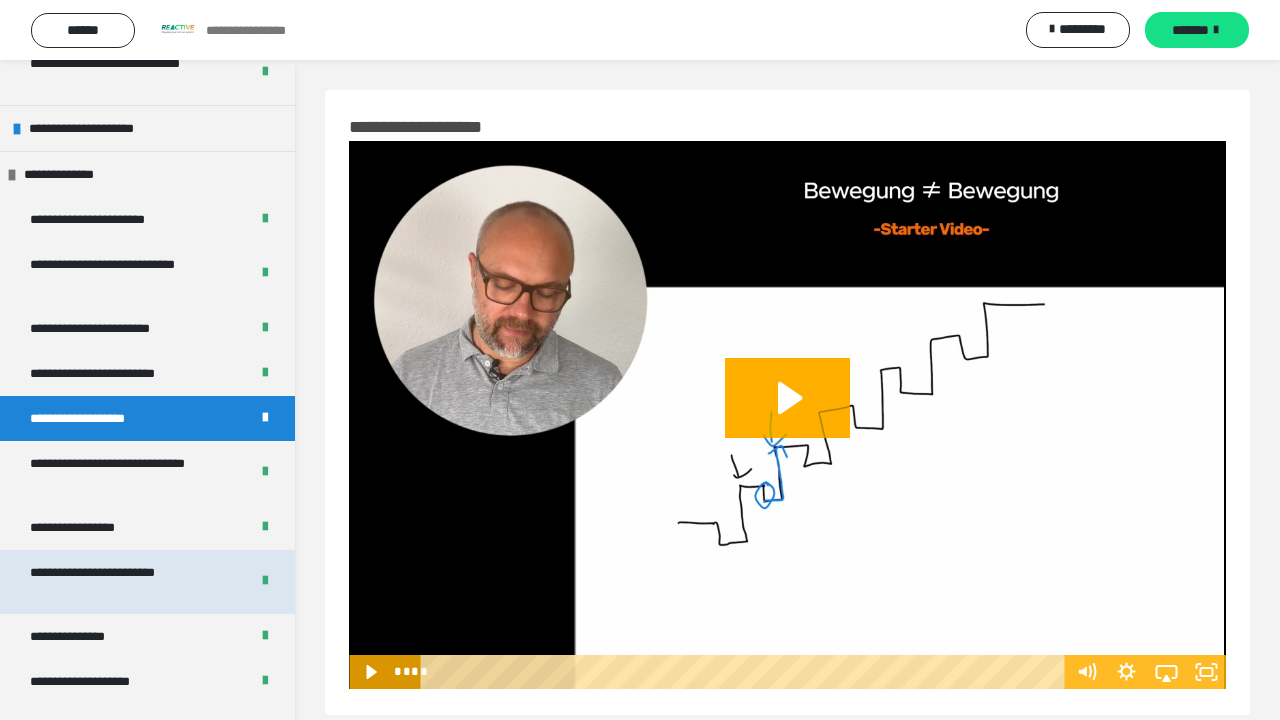 click on "**********" at bounding box center [131, 582] 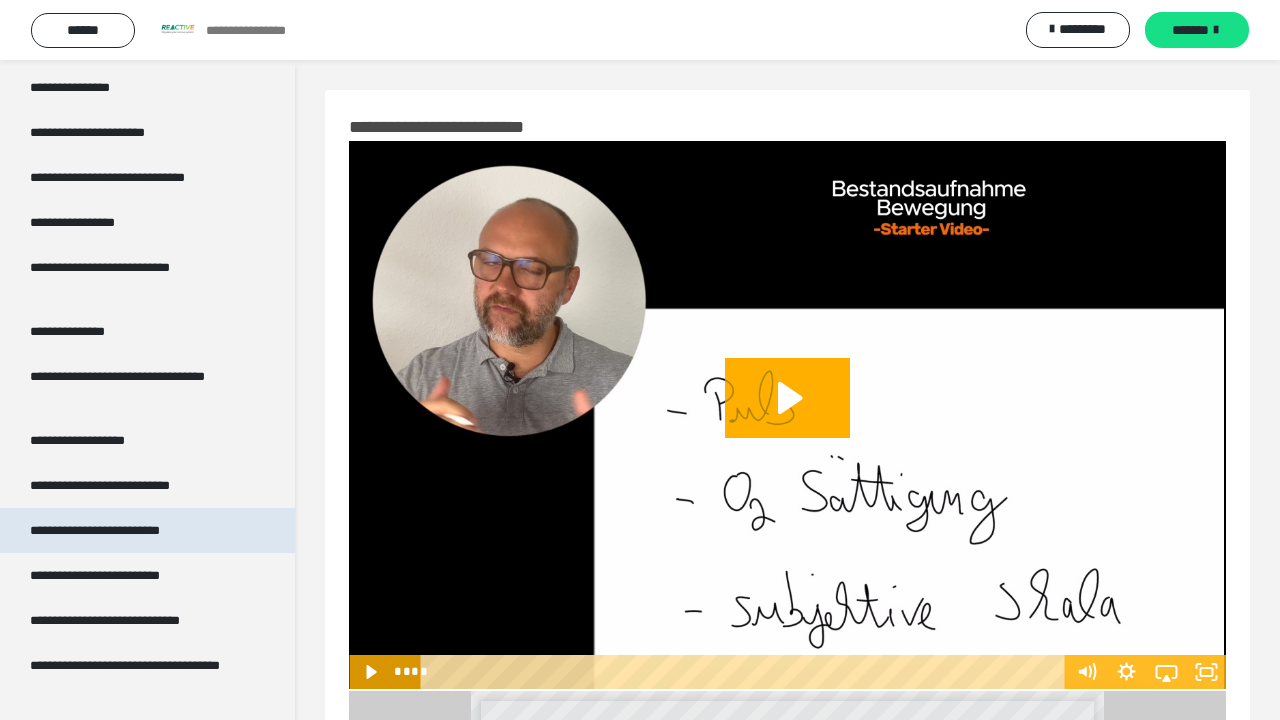 scroll, scrollTop: 1366, scrollLeft: 0, axis: vertical 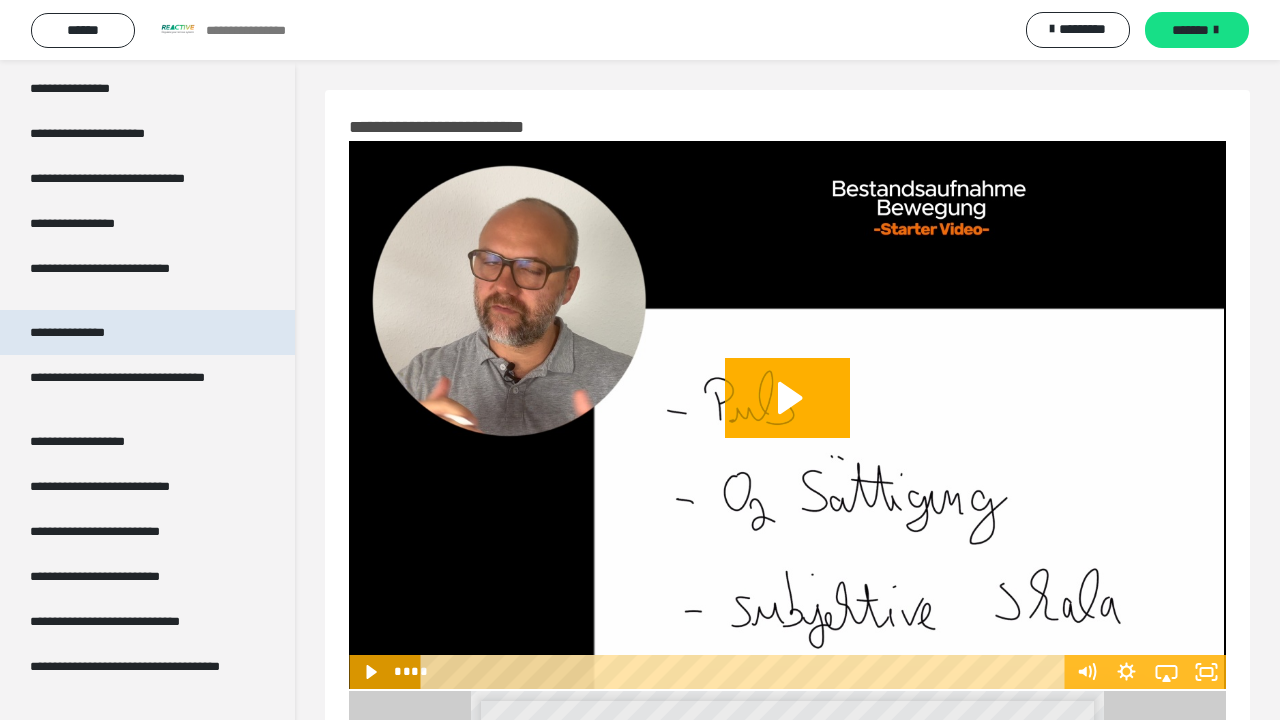 click on "**********" at bounding box center (80, 332) 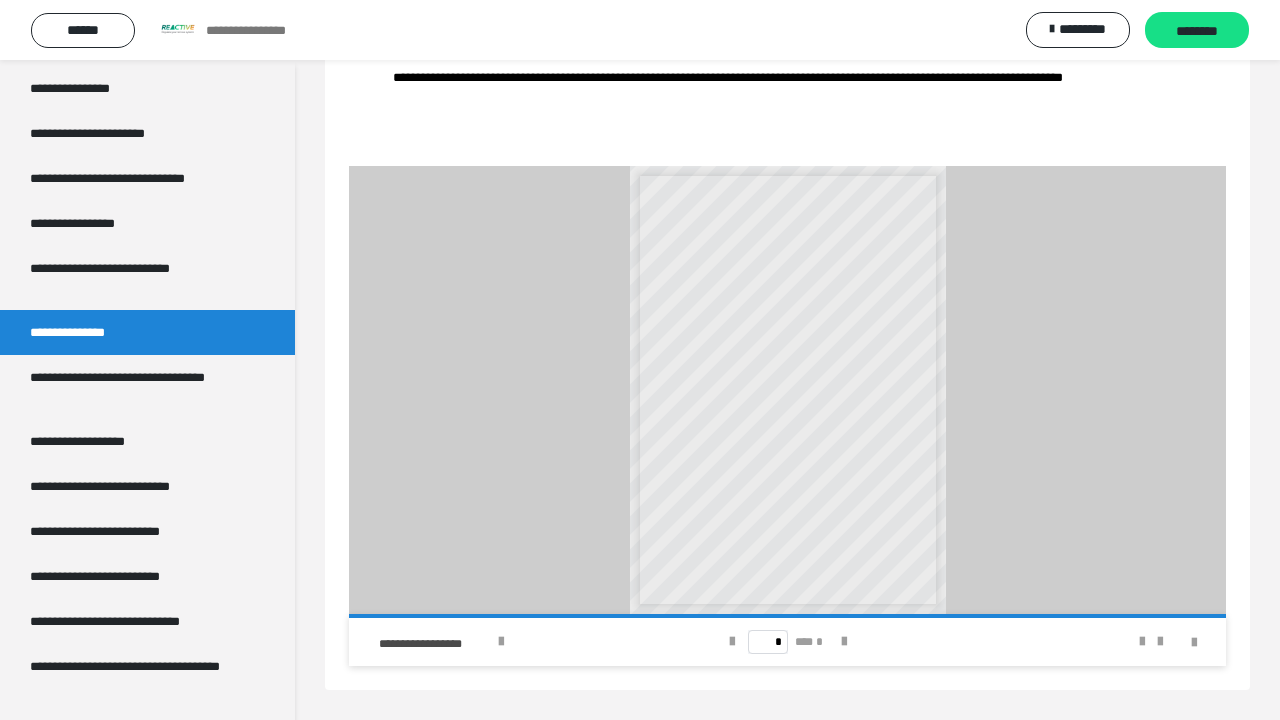 scroll, scrollTop: 772, scrollLeft: 0, axis: vertical 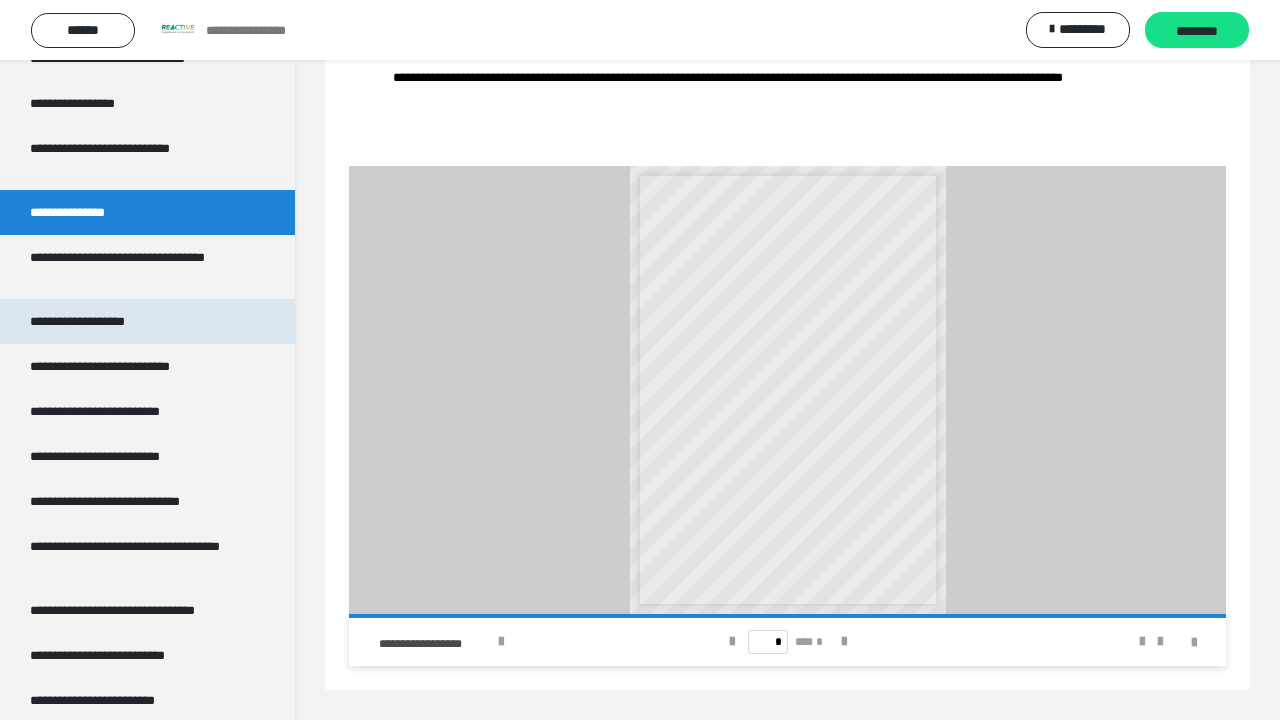 click on "**********" at bounding box center [97, 321] 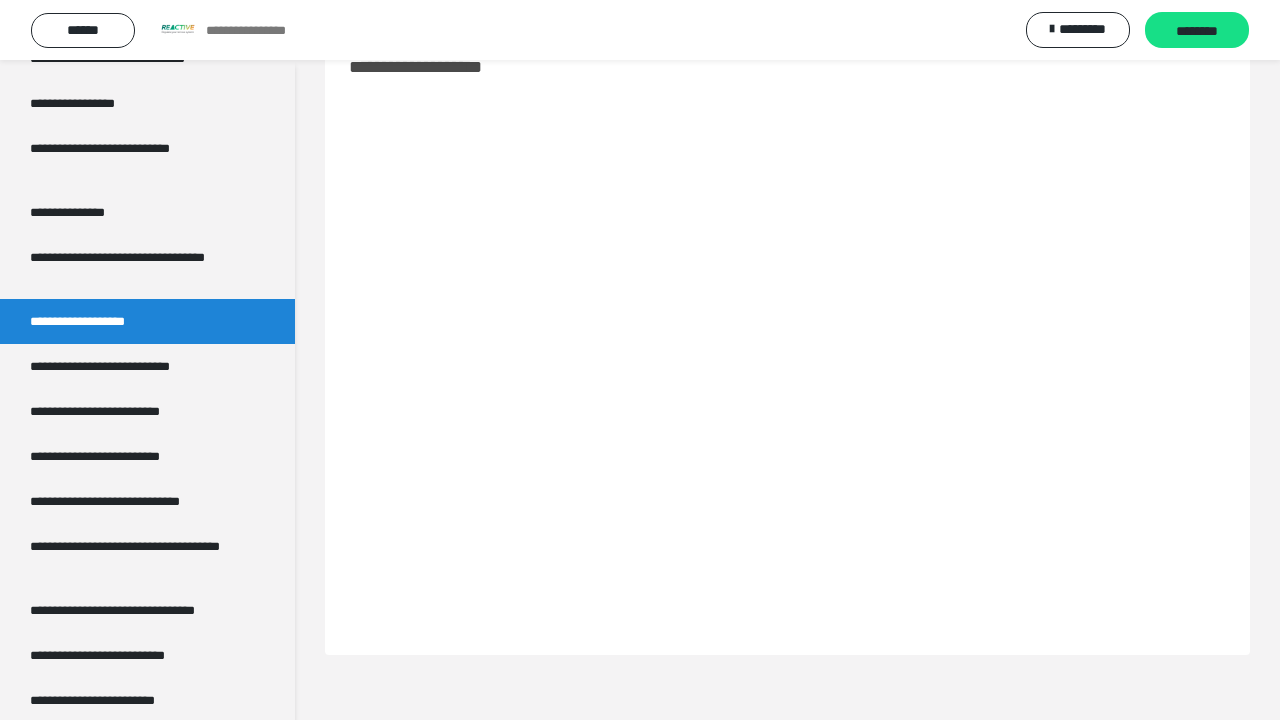 scroll, scrollTop: 60, scrollLeft: 0, axis: vertical 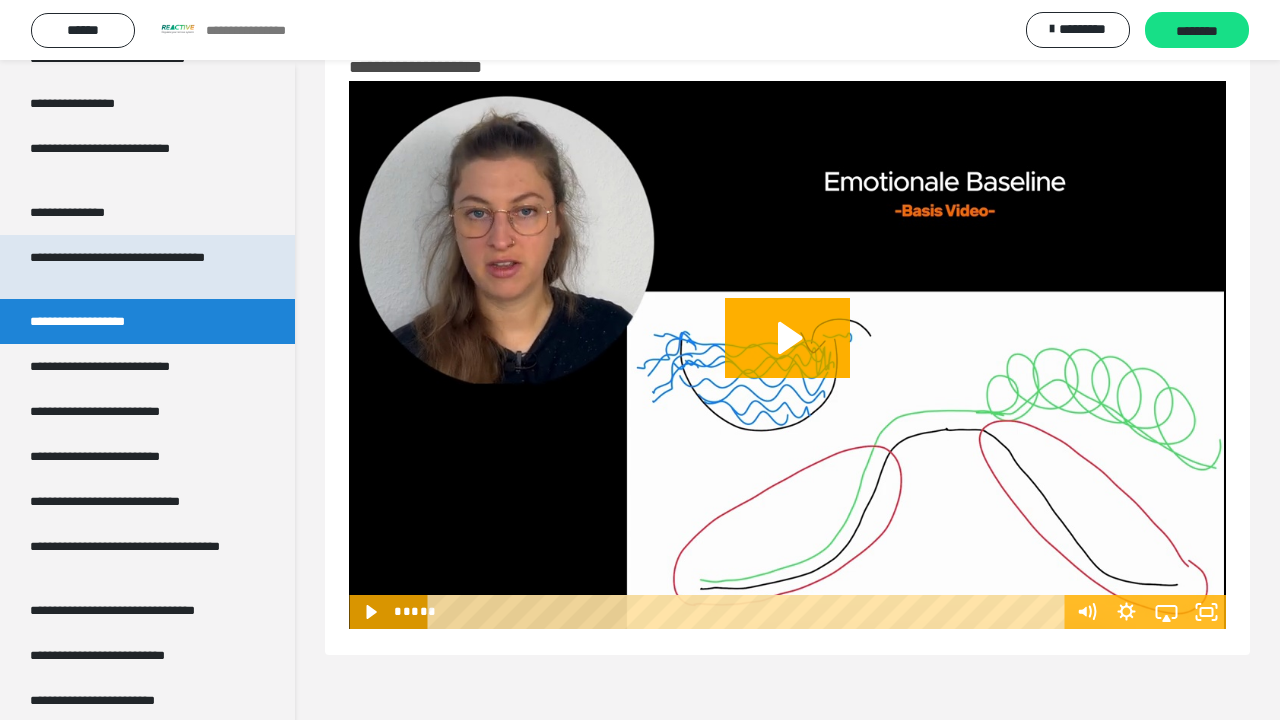 click on "**********" at bounding box center [139, 267] 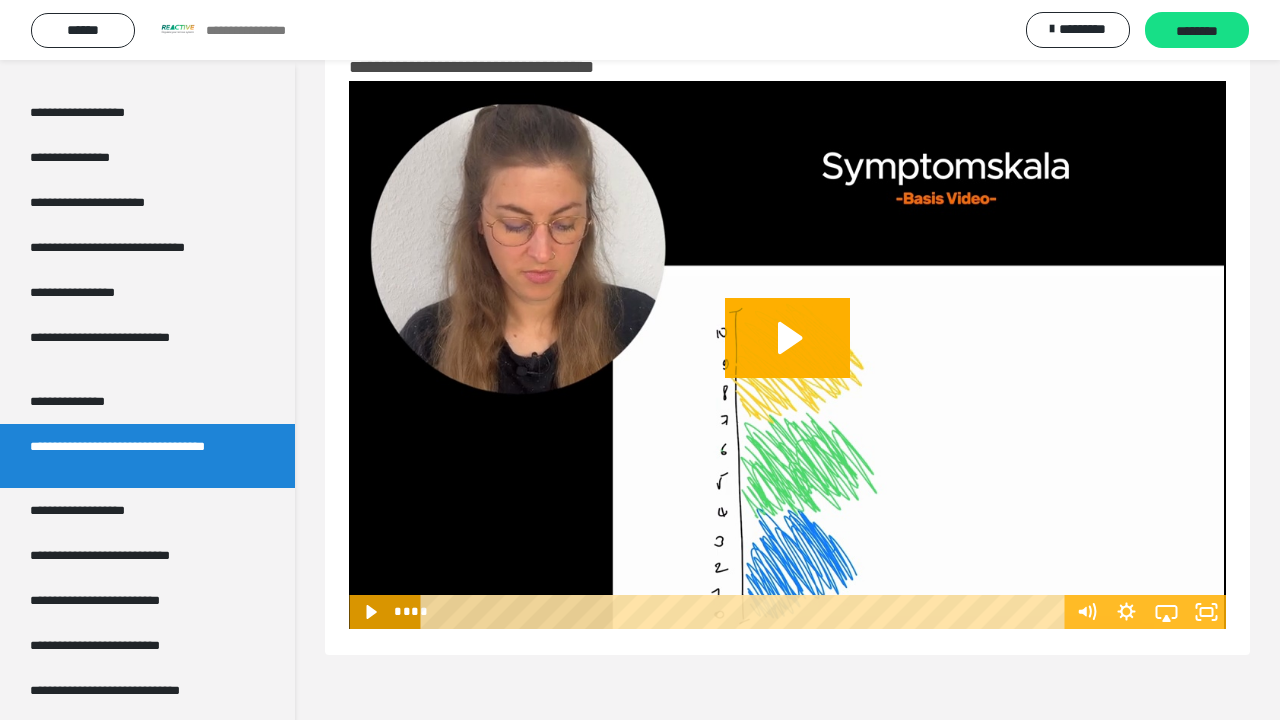 scroll, scrollTop: 1271, scrollLeft: 0, axis: vertical 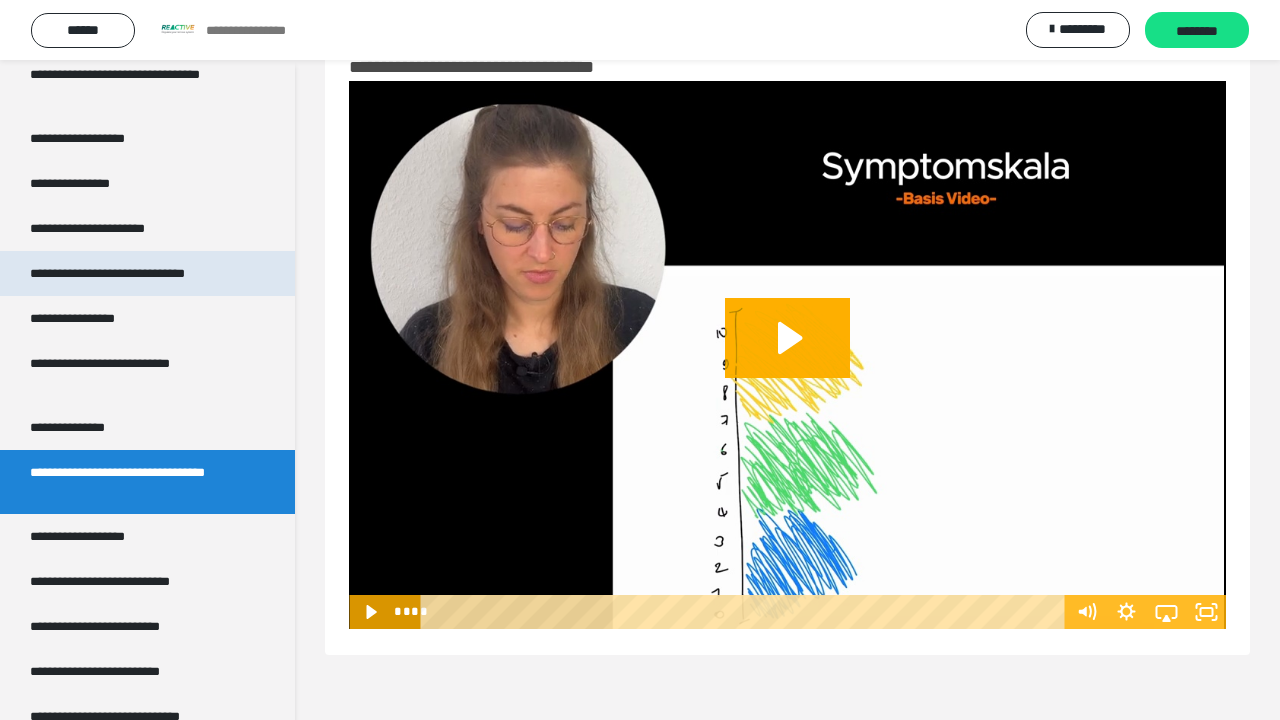 click on "**********" at bounding box center (138, 273) 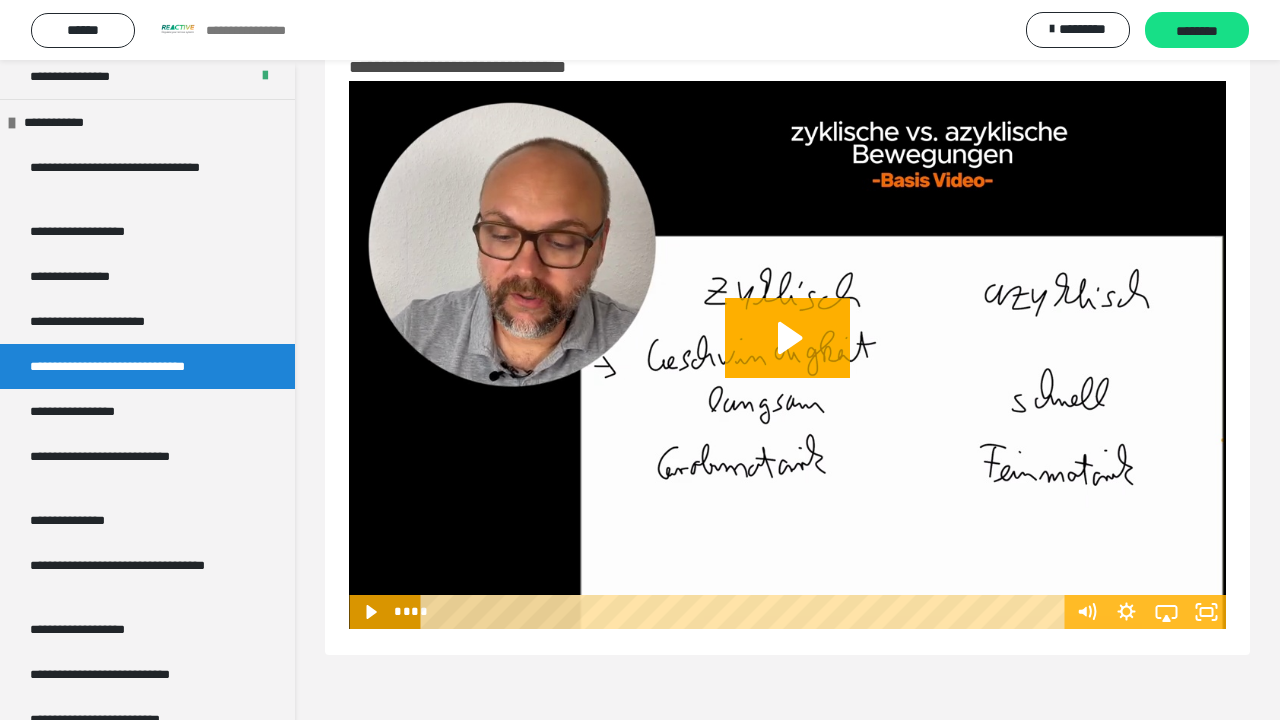 scroll, scrollTop: 1168, scrollLeft: 0, axis: vertical 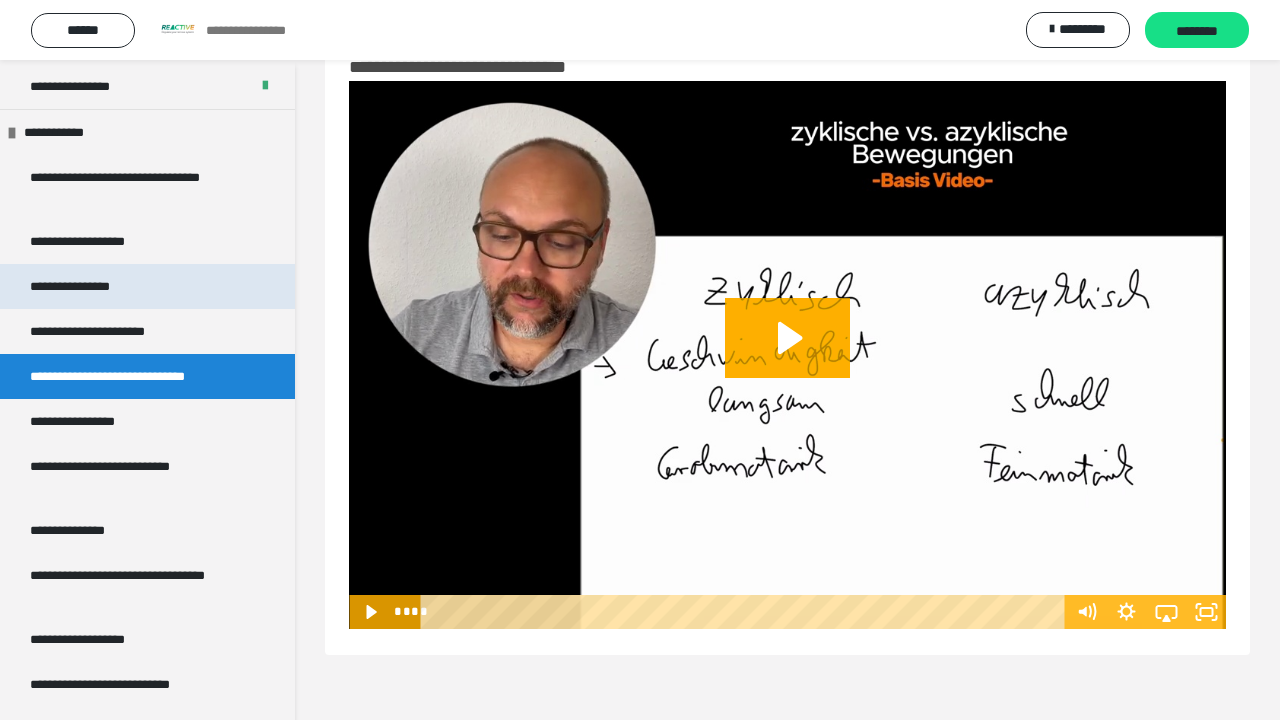 click on "**********" at bounding box center [147, 286] 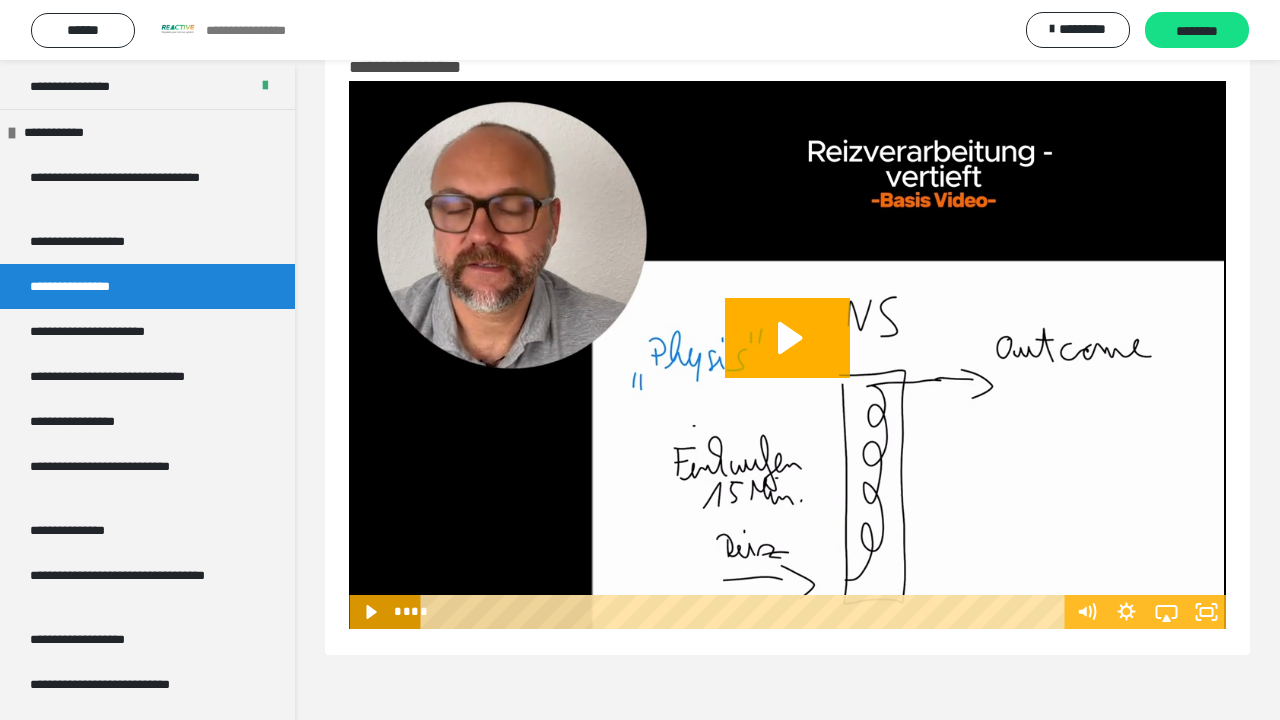 scroll, scrollTop: 1124, scrollLeft: 0, axis: vertical 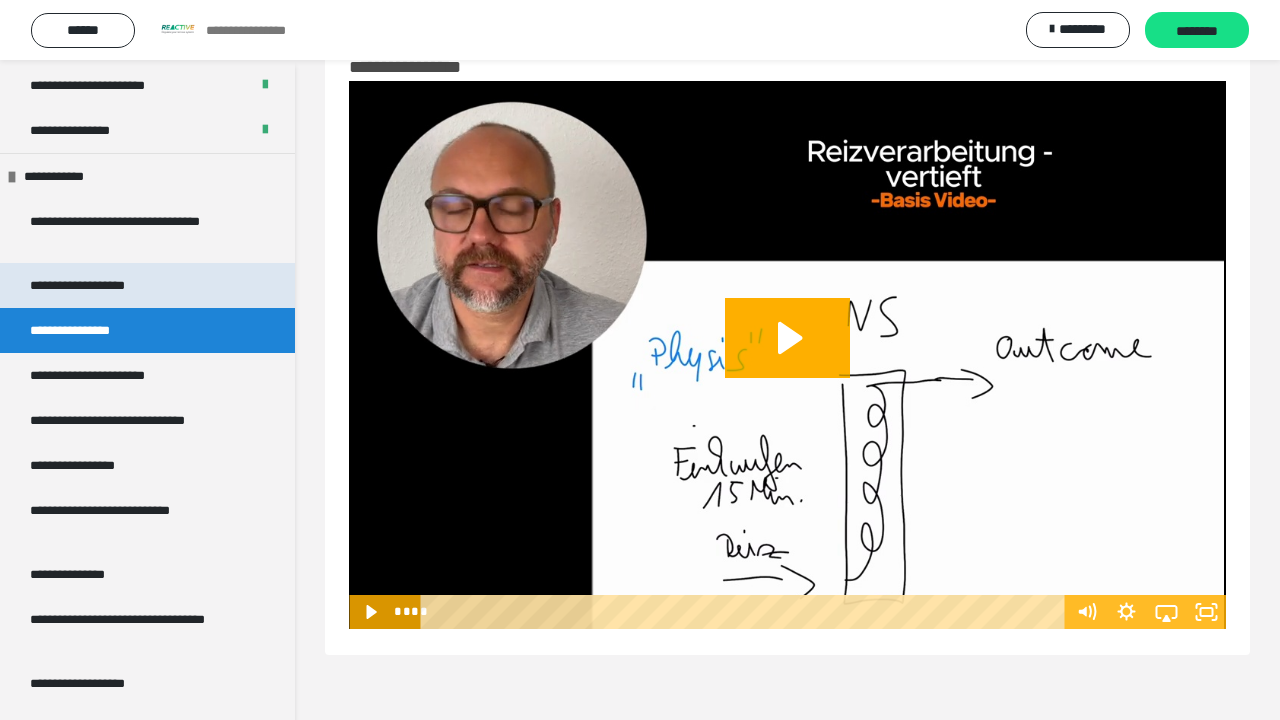 click on "**********" at bounding box center [98, 285] 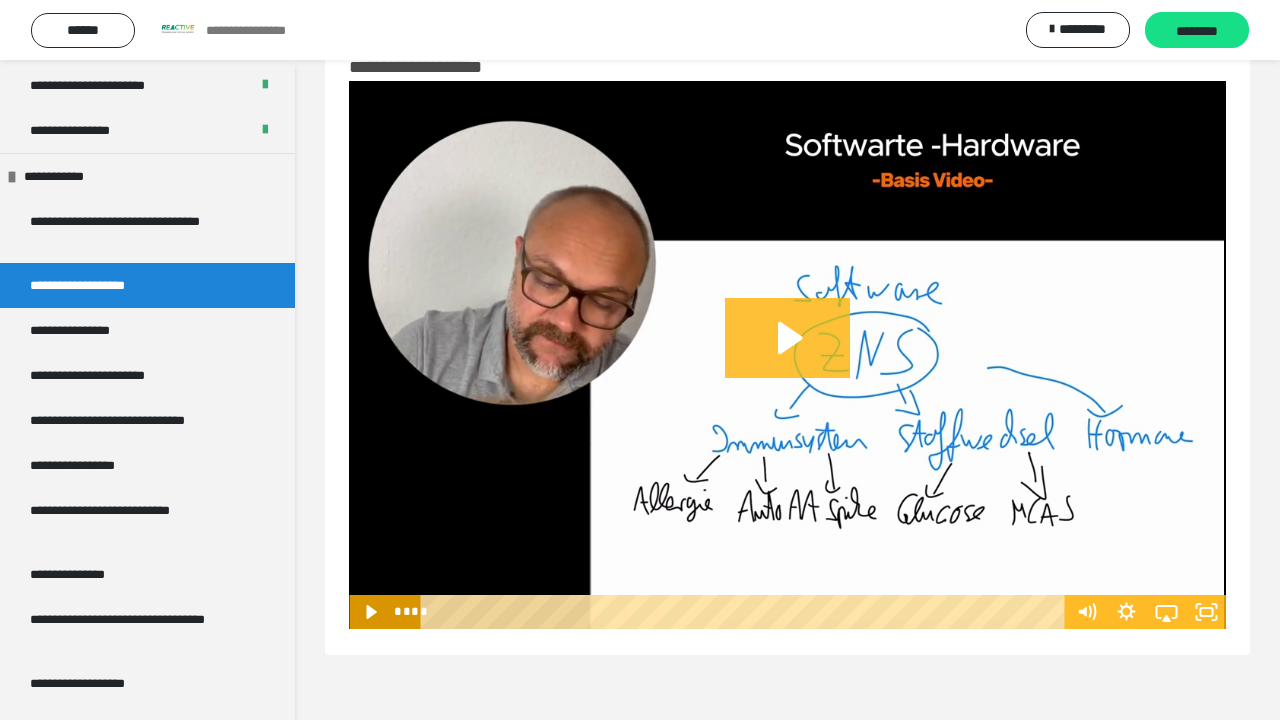 click 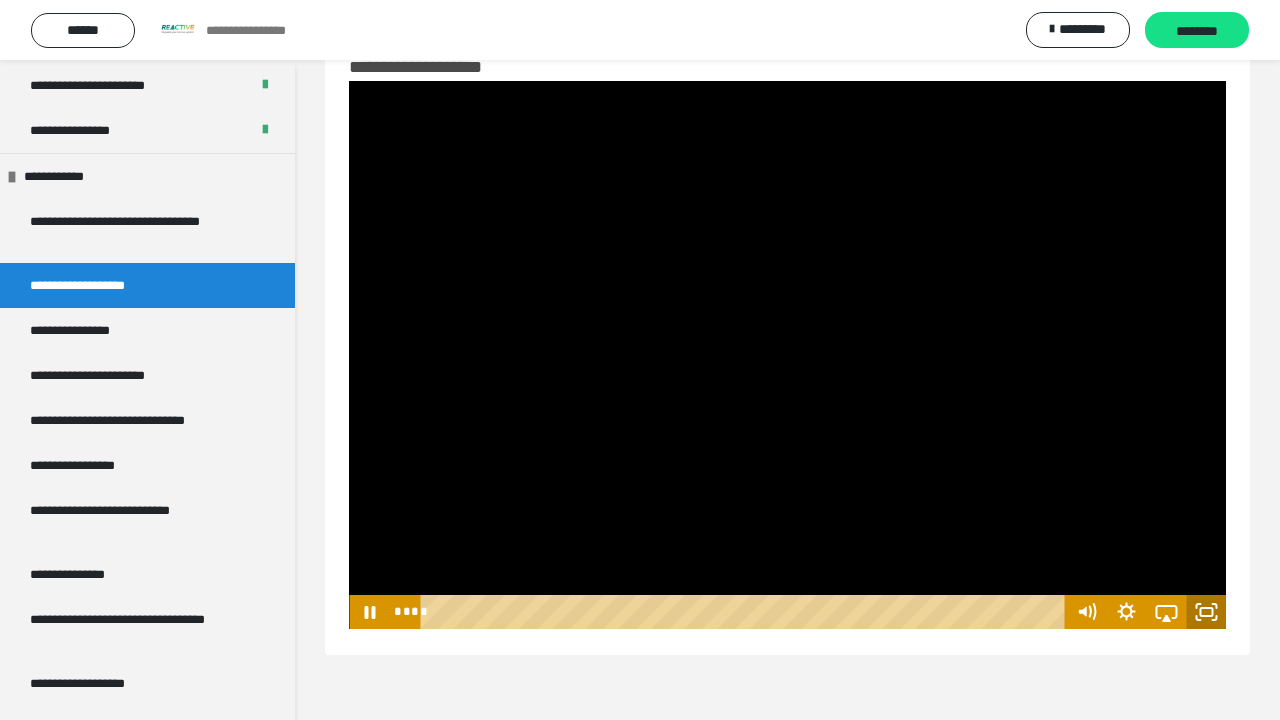 click 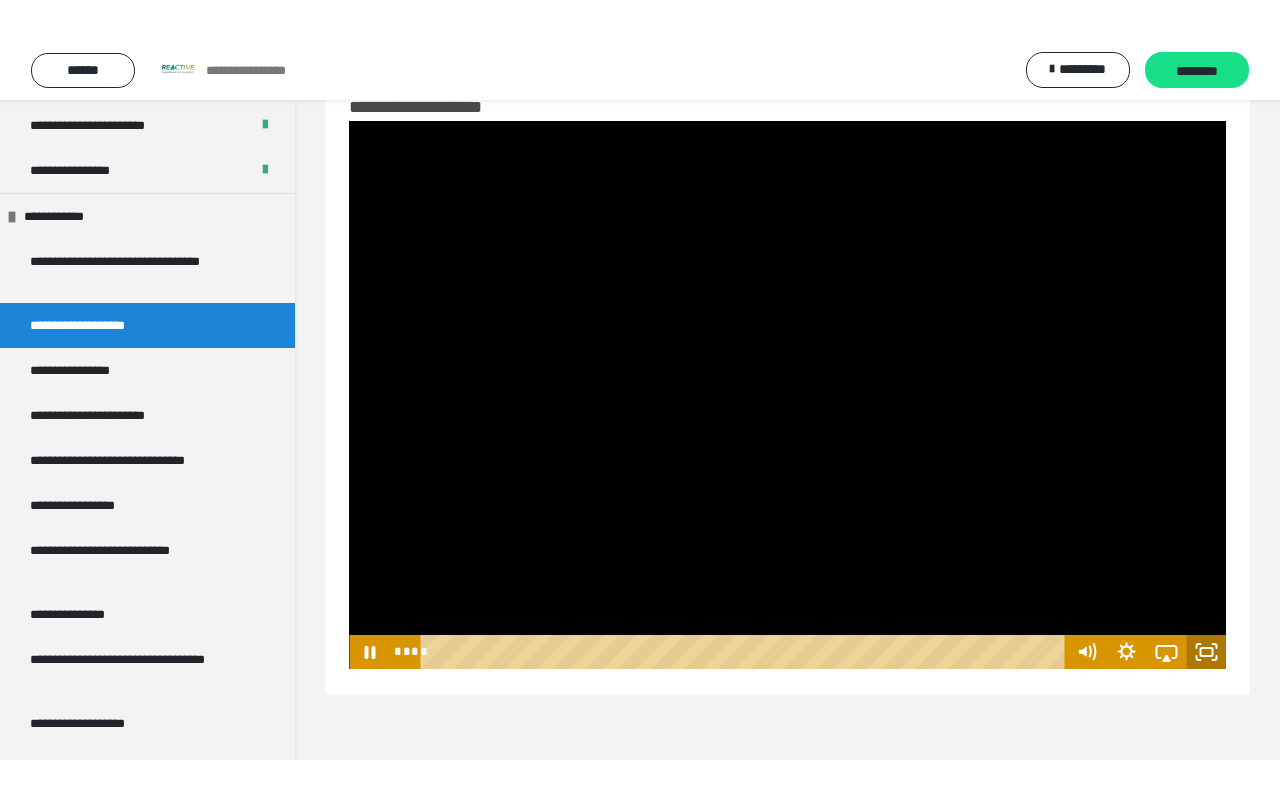 scroll, scrollTop: 0, scrollLeft: 0, axis: both 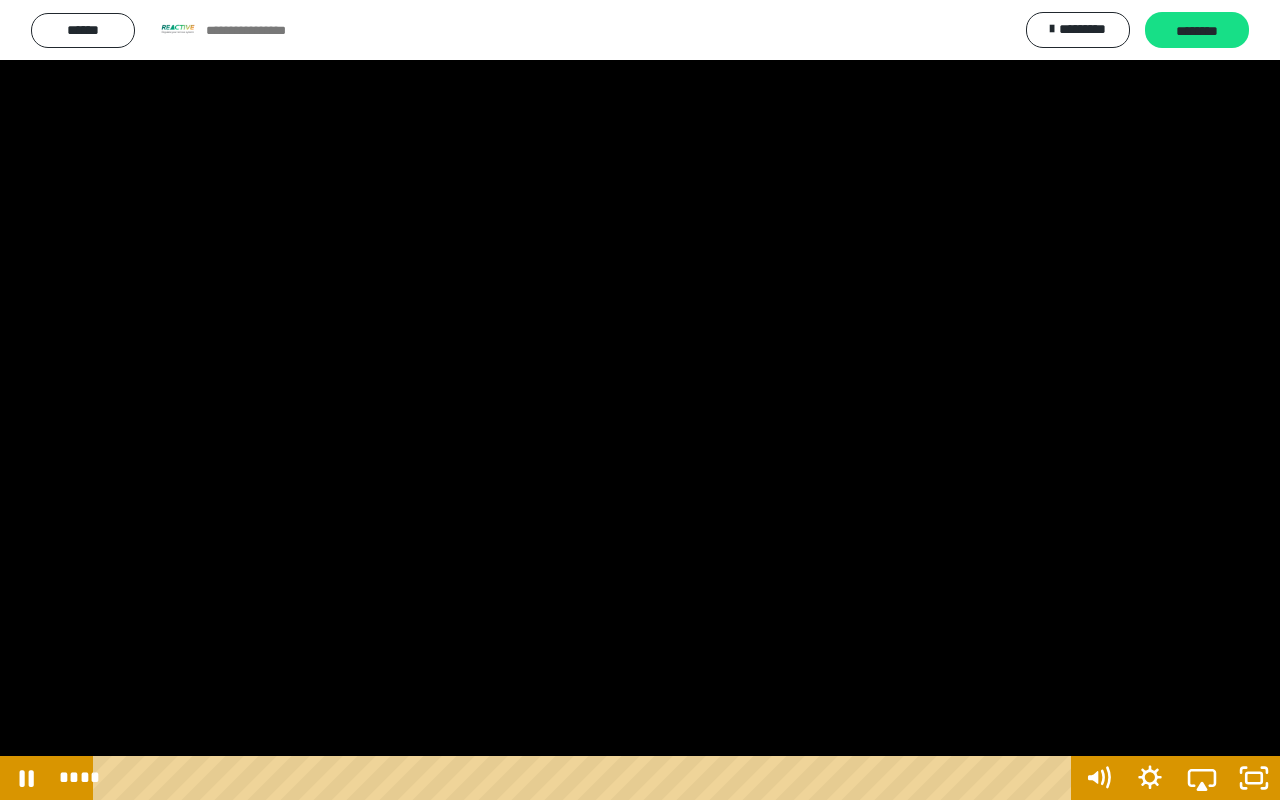 click at bounding box center [640, 400] 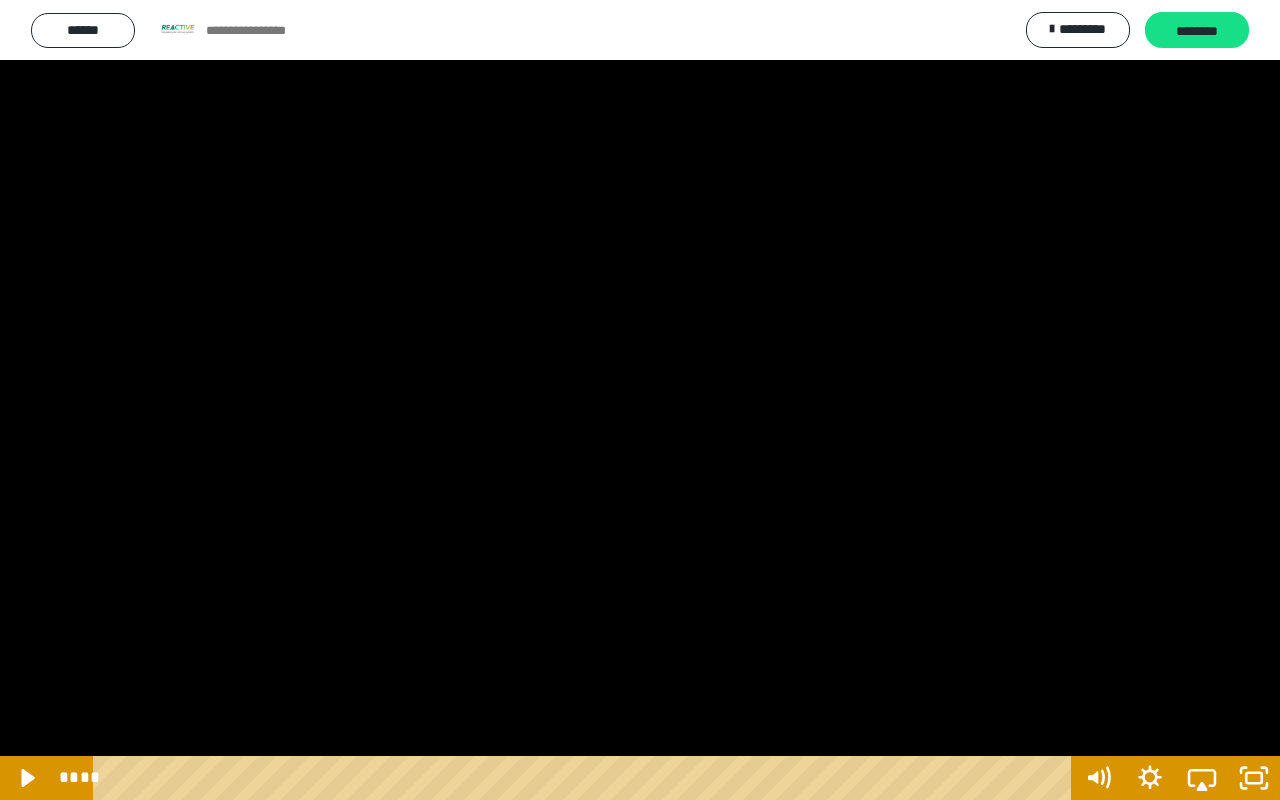 click at bounding box center (640, 400) 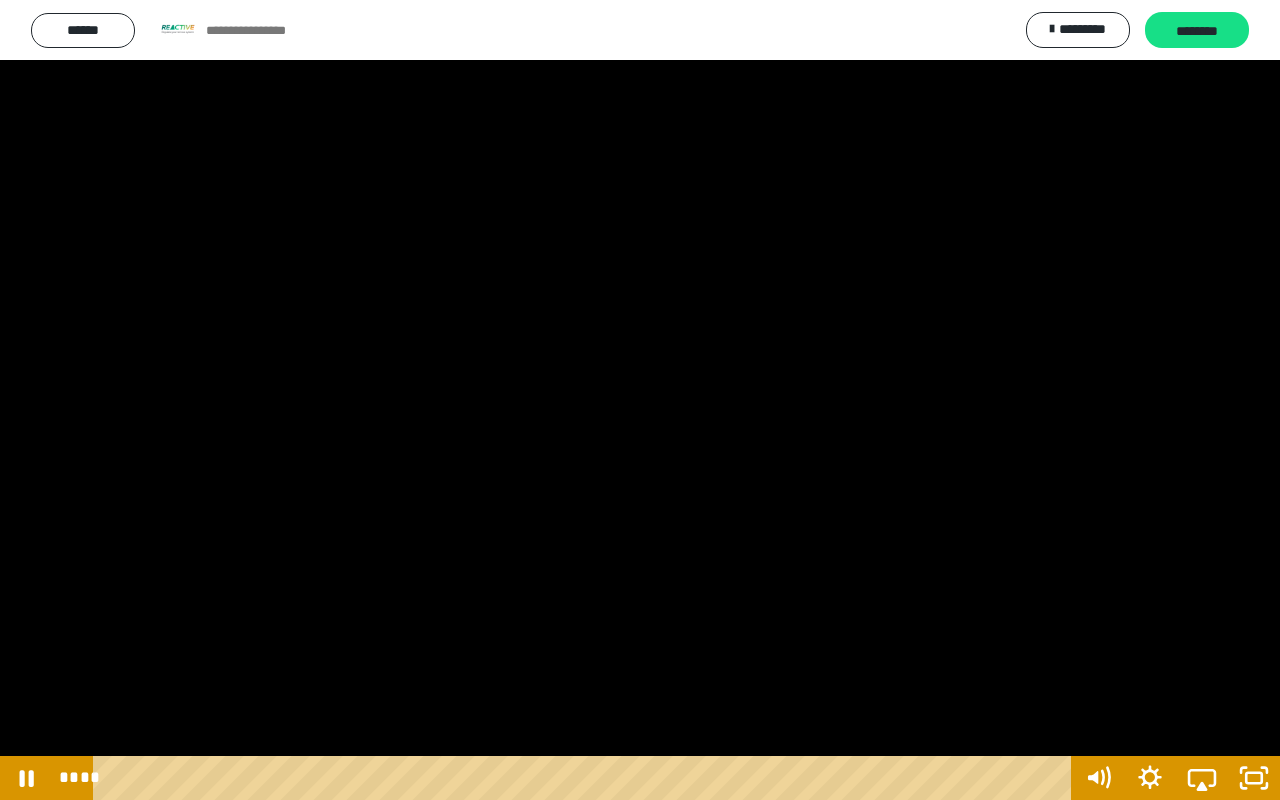 click at bounding box center (640, 400) 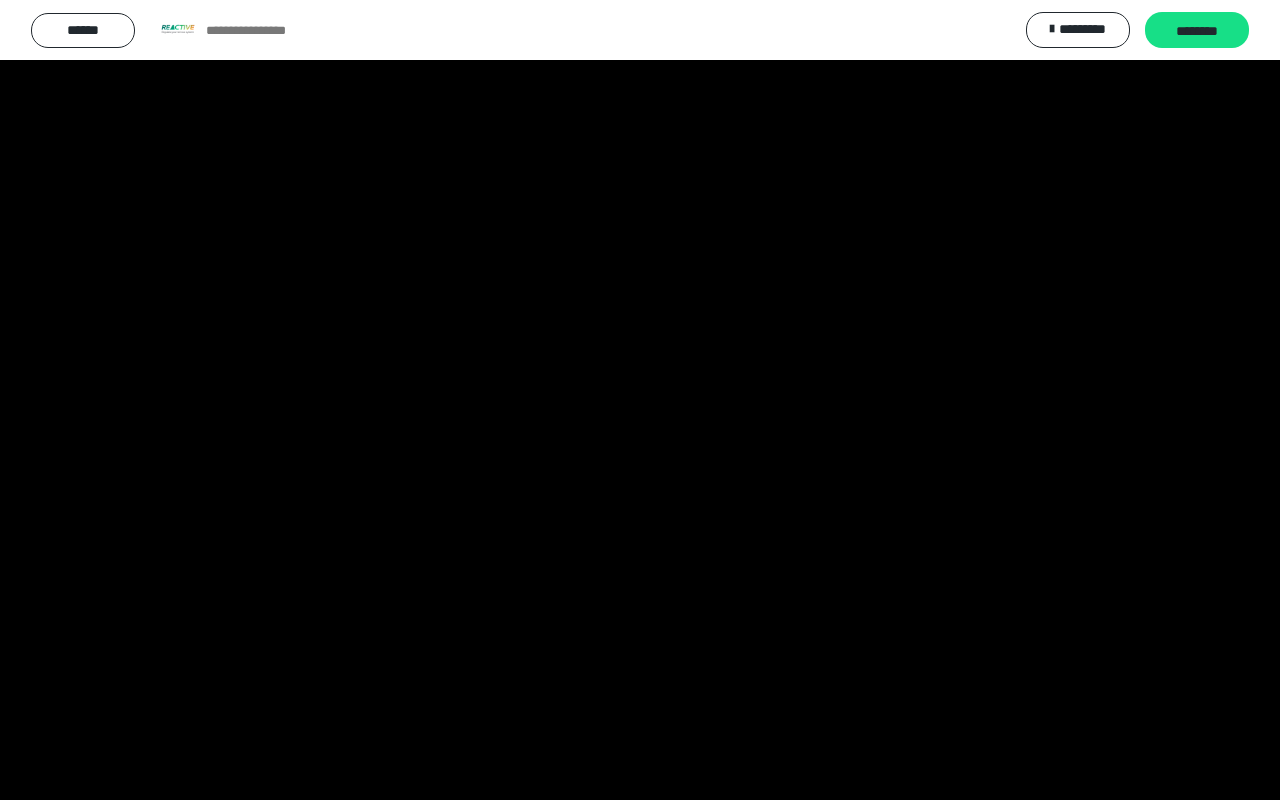 click at bounding box center (640, 400) 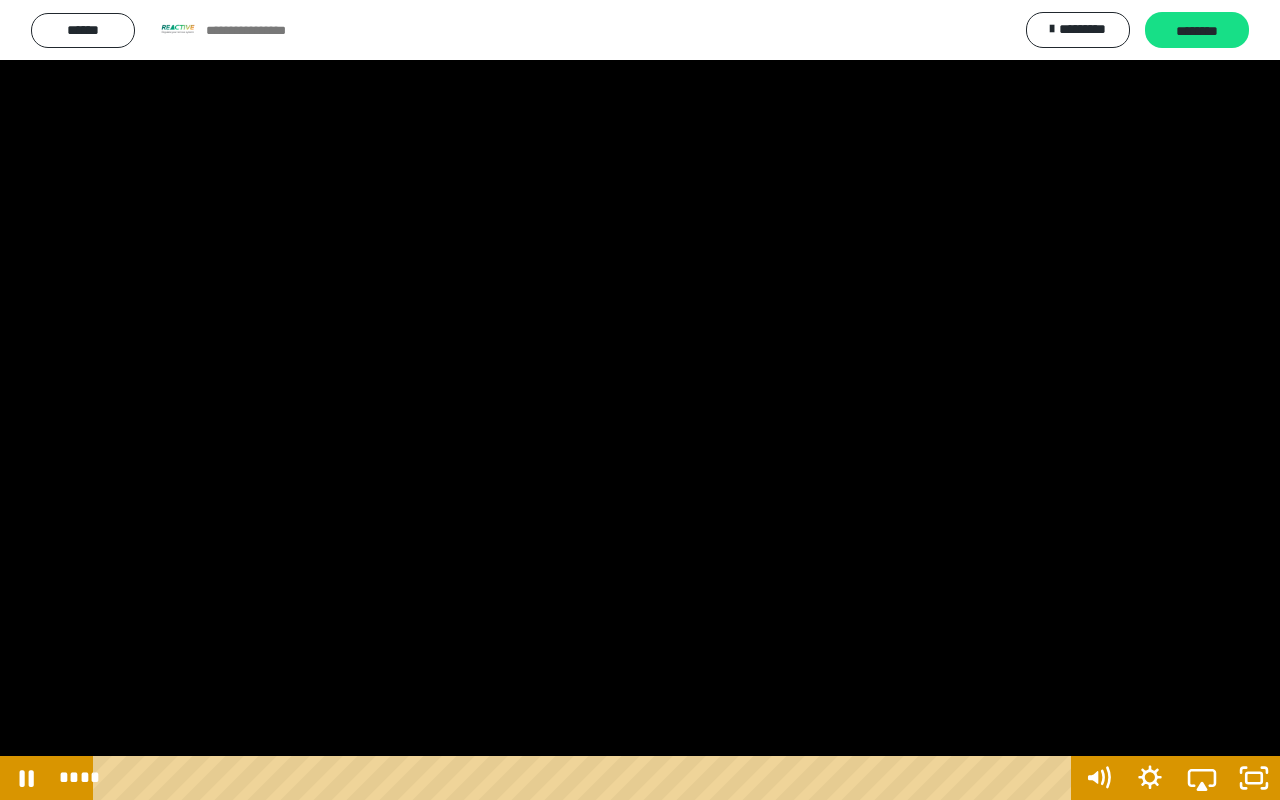 click at bounding box center [640, 400] 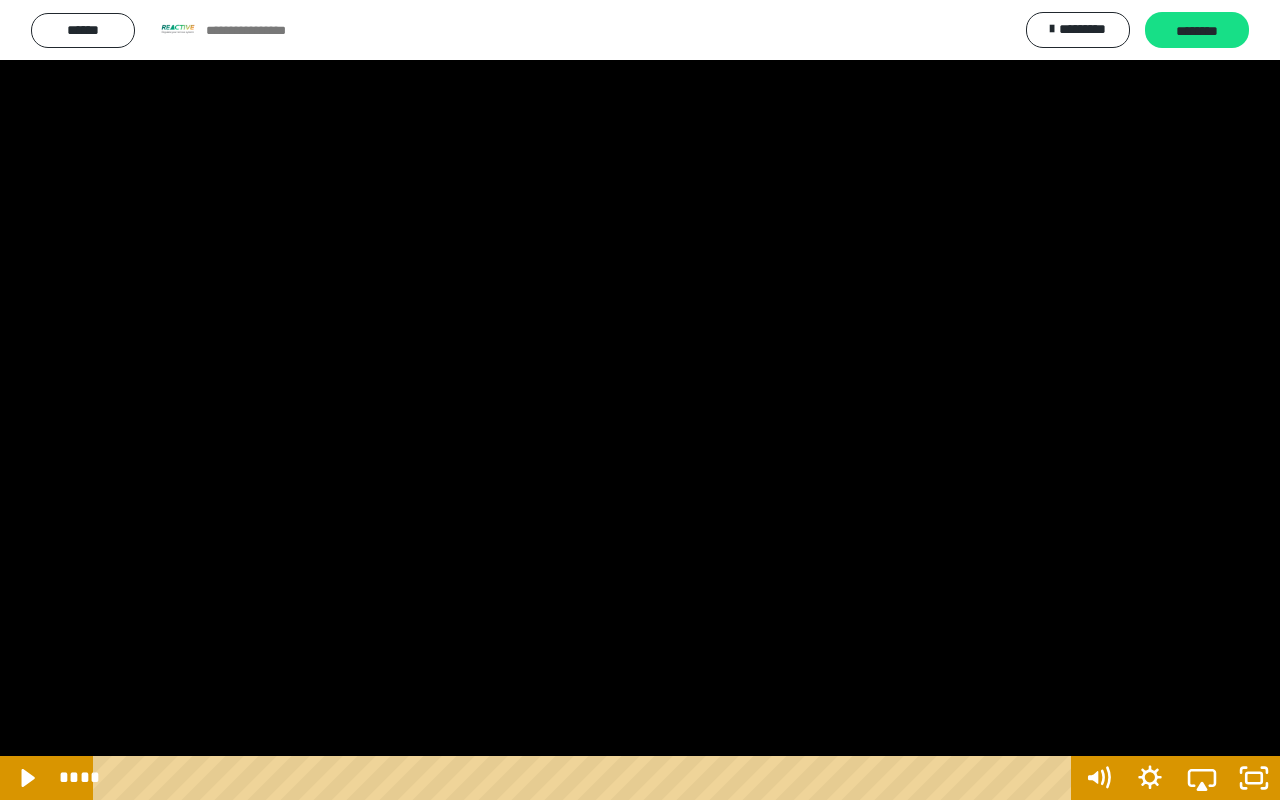 click at bounding box center (640, 400) 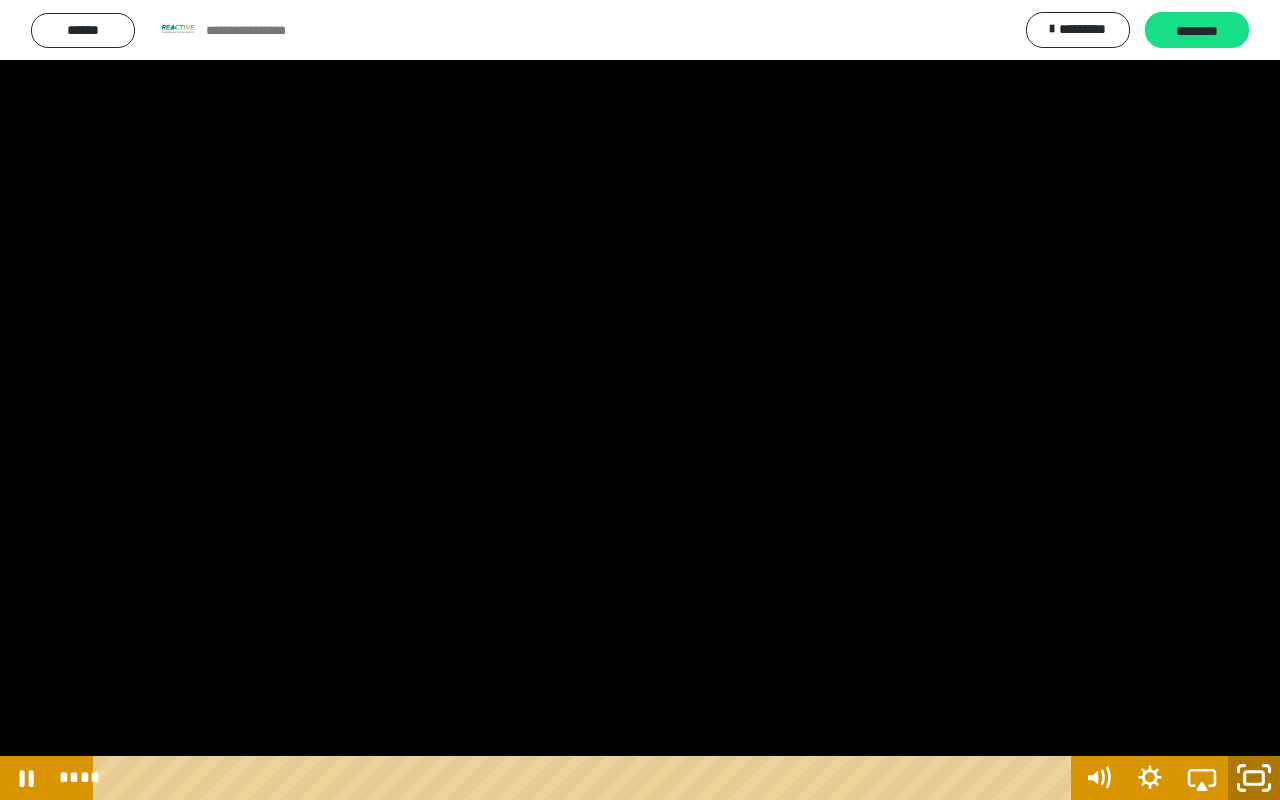 click 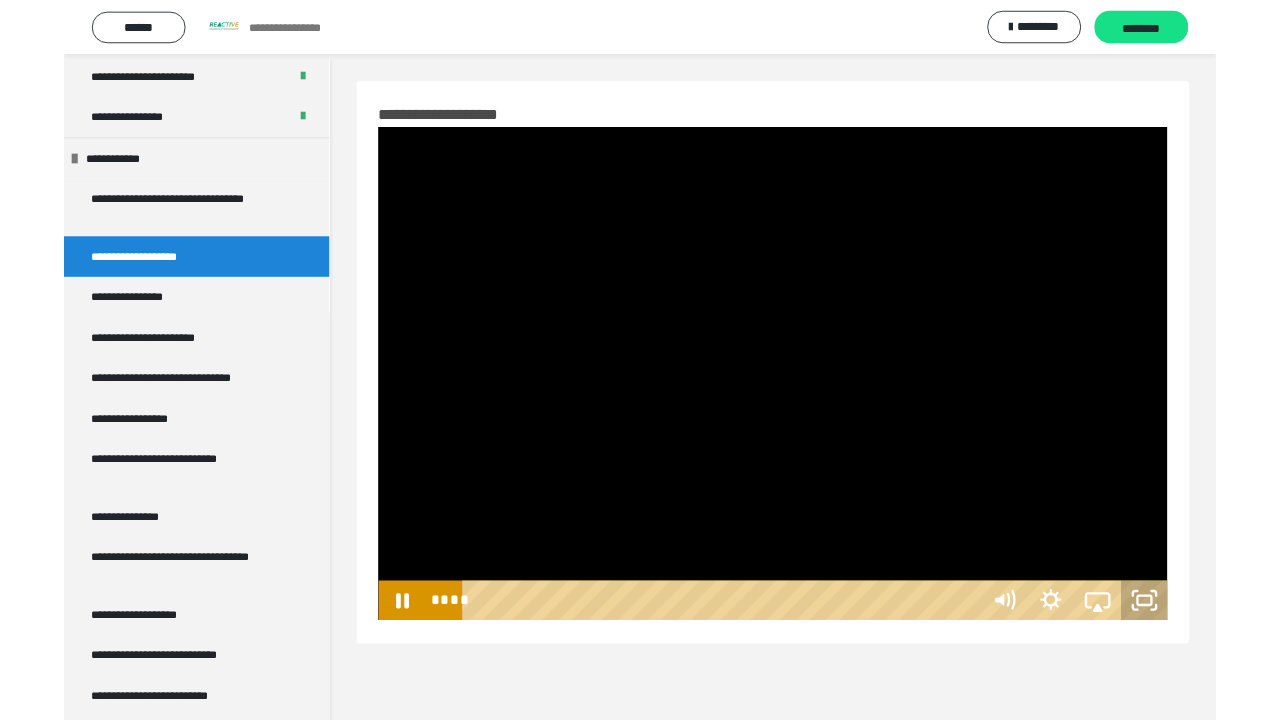 scroll, scrollTop: 60, scrollLeft: 0, axis: vertical 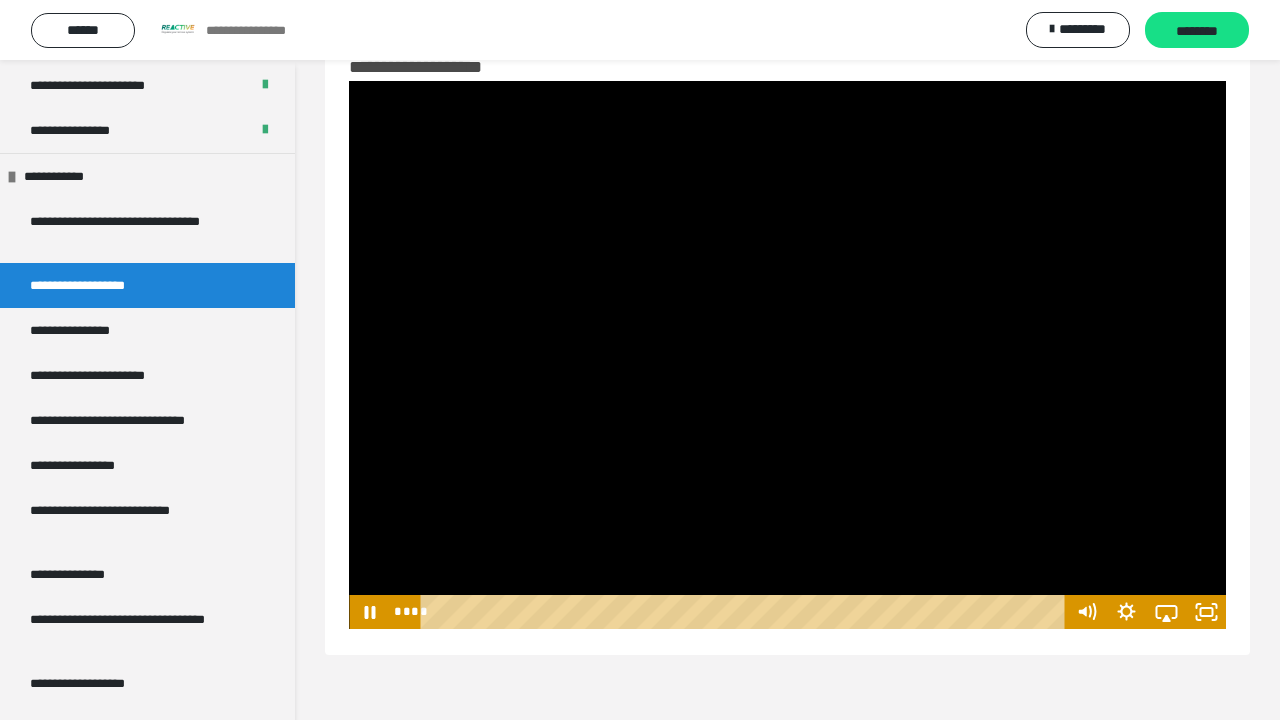 click at bounding box center (787, 355) 